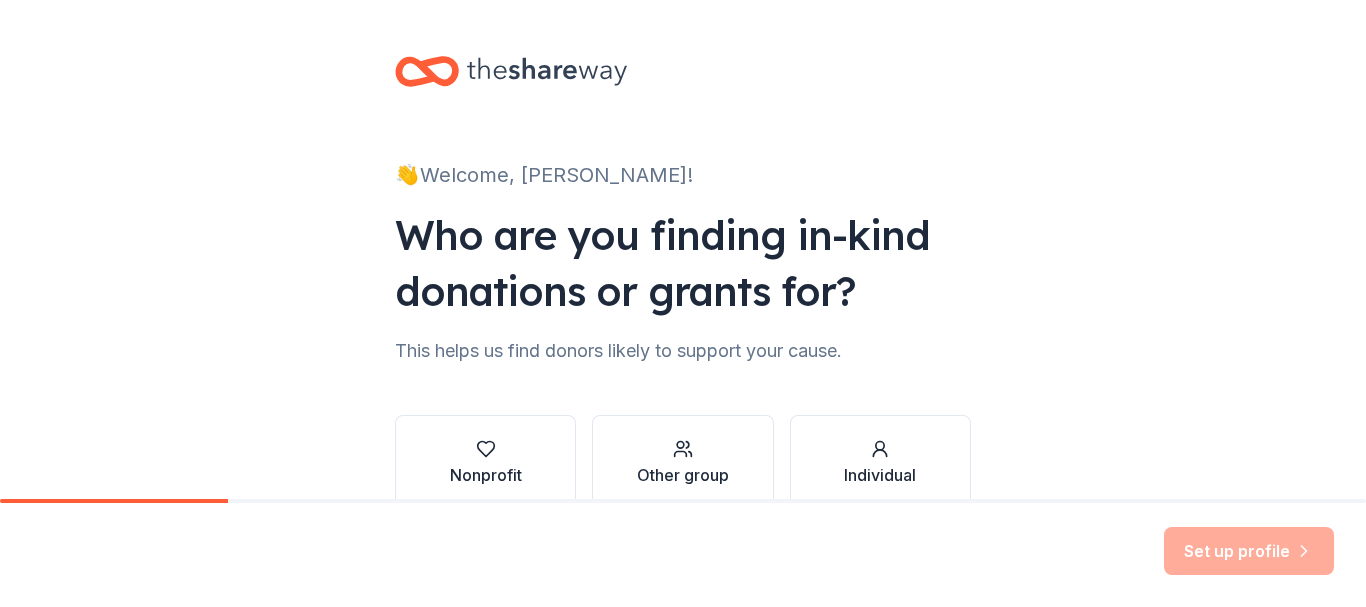 scroll, scrollTop: 0, scrollLeft: 0, axis: both 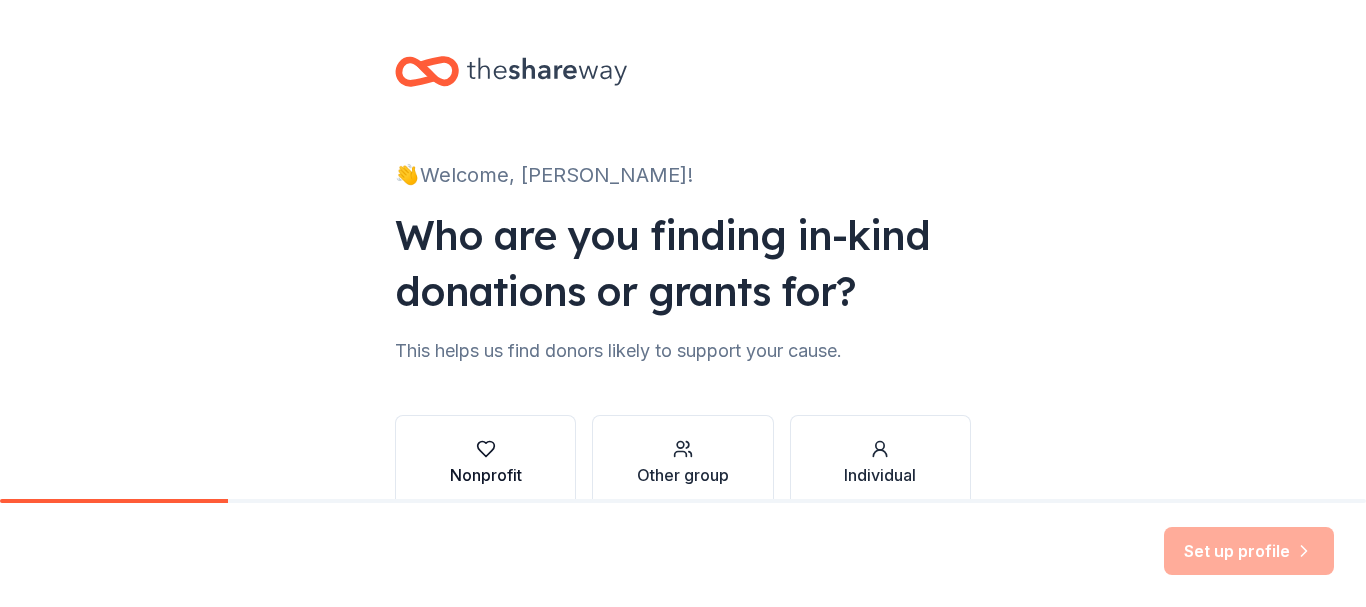 click 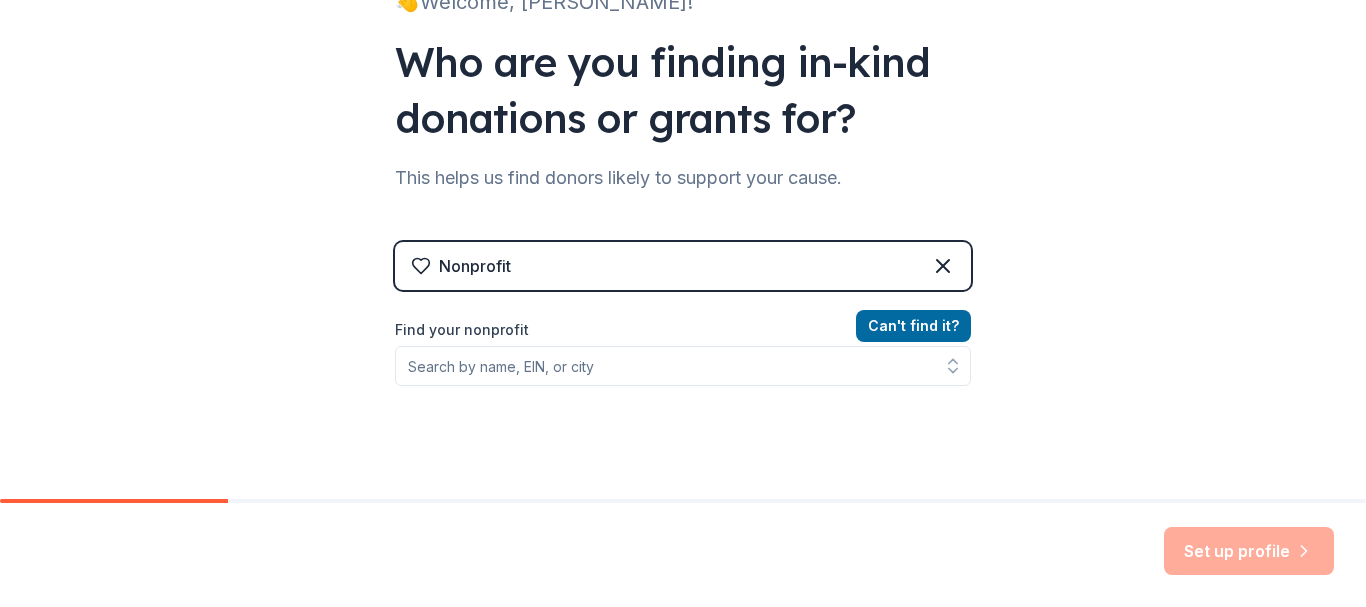 scroll, scrollTop: 175, scrollLeft: 0, axis: vertical 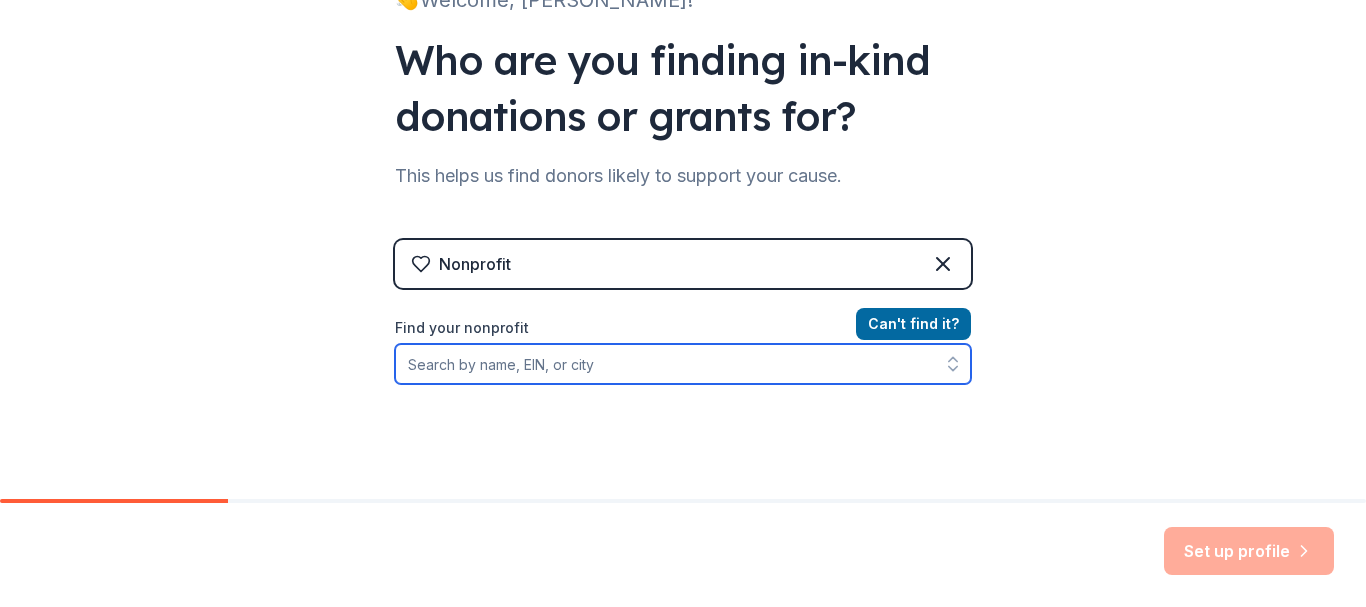 click on "Find your nonprofit" at bounding box center [683, 364] 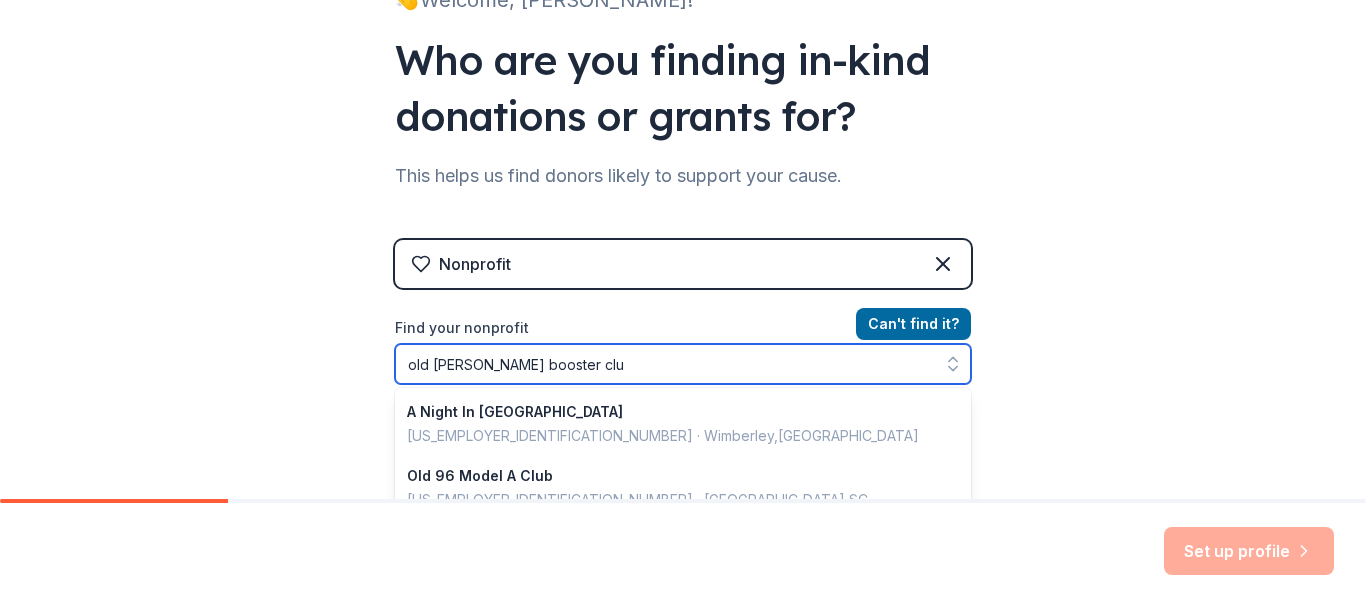 type on "old abe booster club" 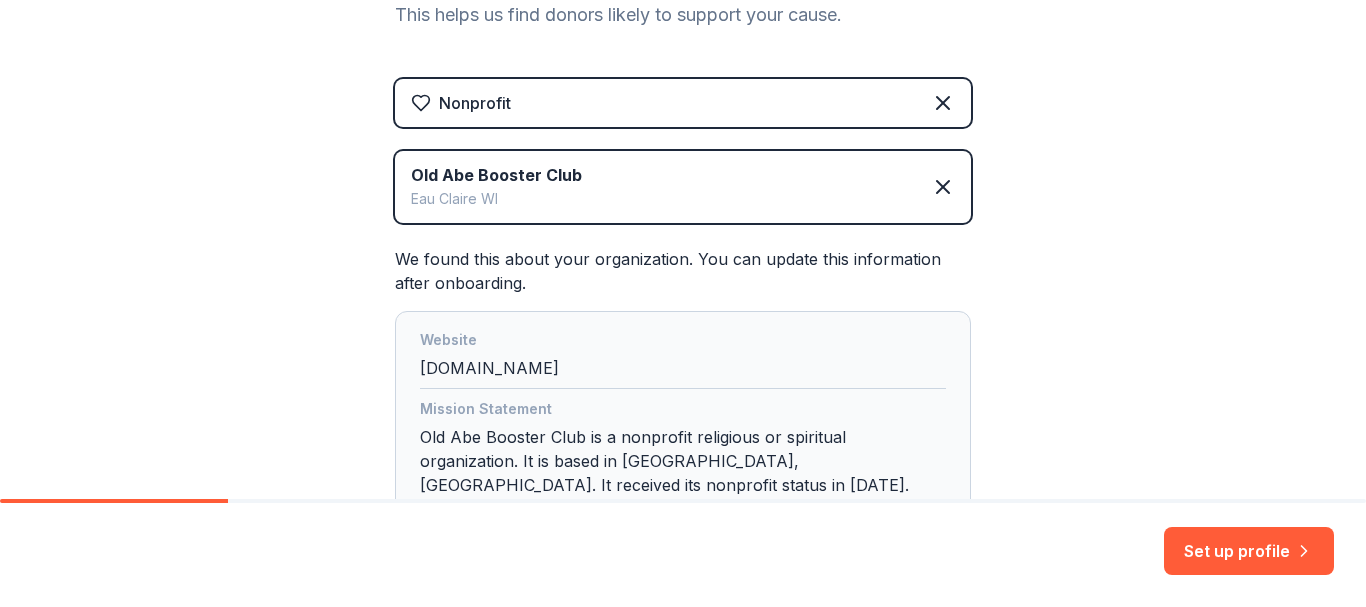 scroll, scrollTop: 403, scrollLeft: 0, axis: vertical 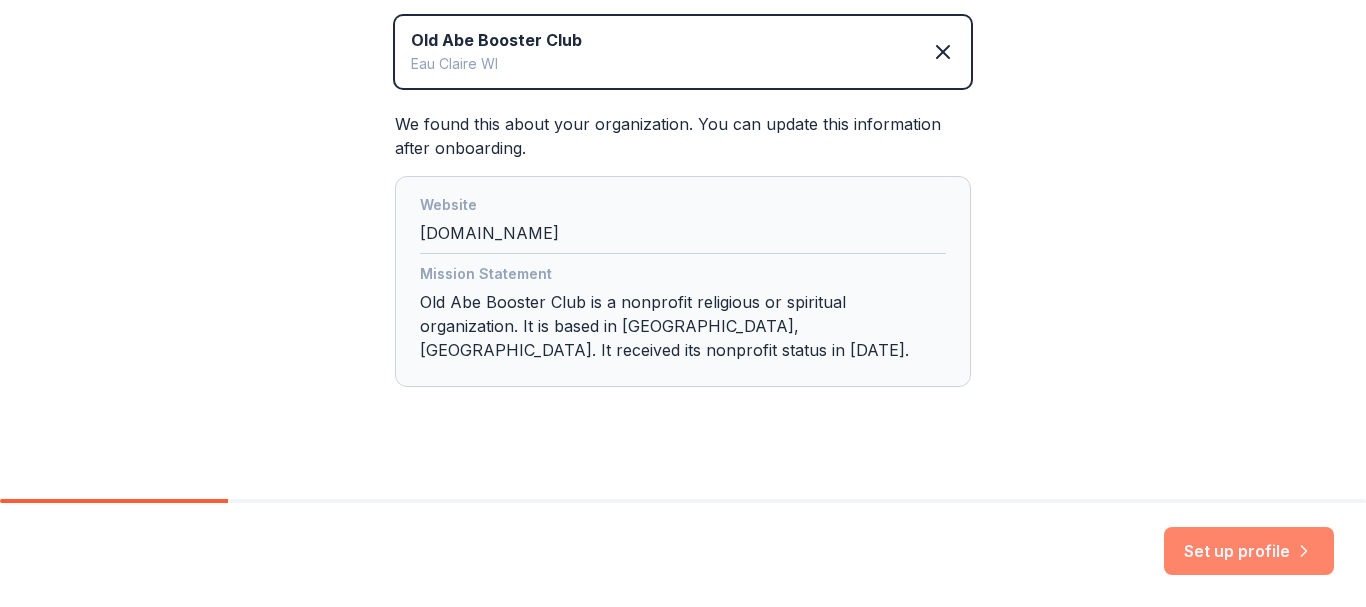 click on "Set up profile" at bounding box center [1249, 551] 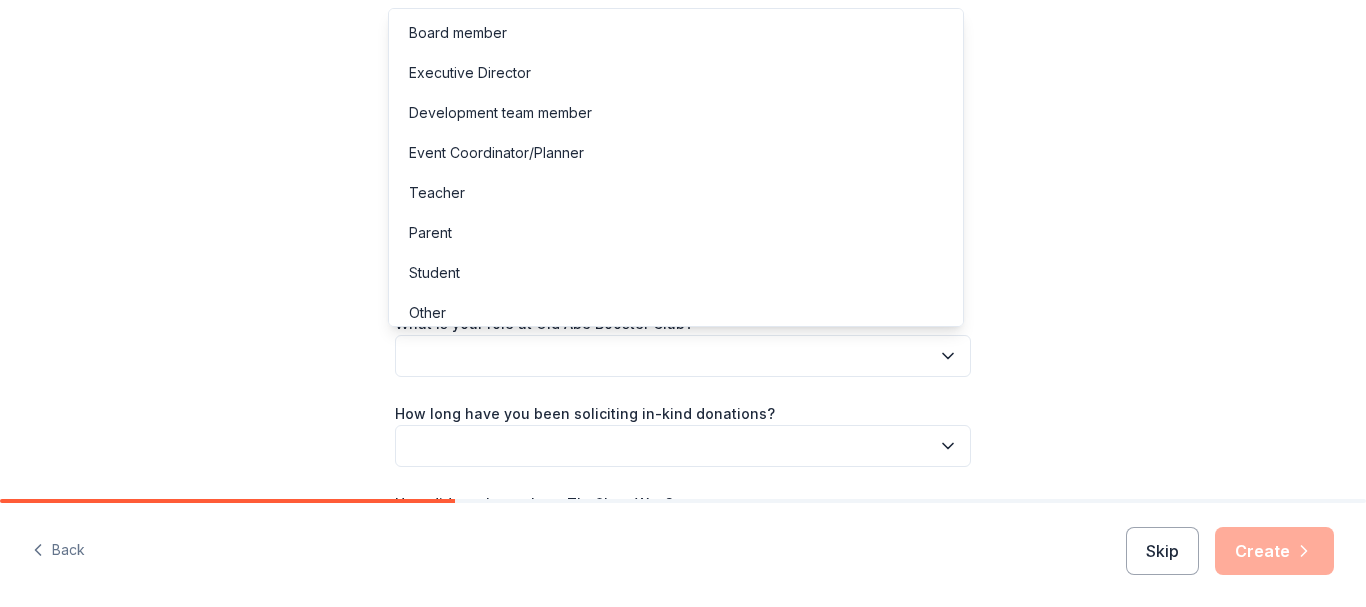 click at bounding box center [683, 356] 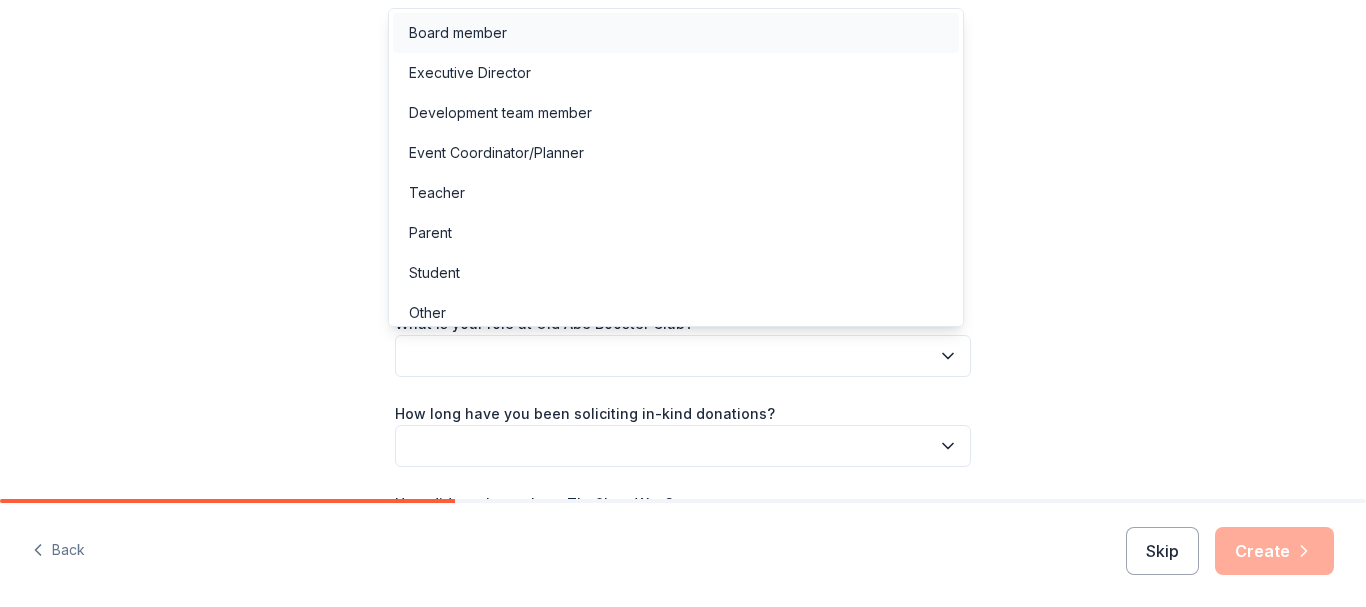 click on "Board member" at bounding box center (676, 33) 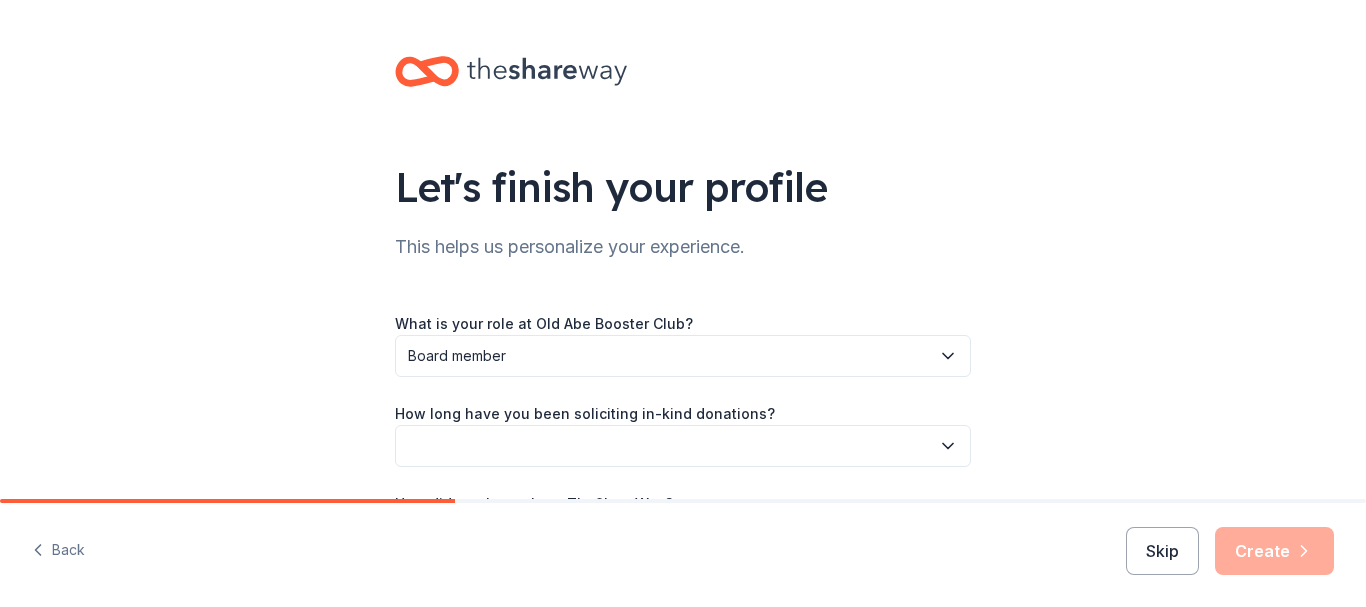 click at bounding box center (683, 446) 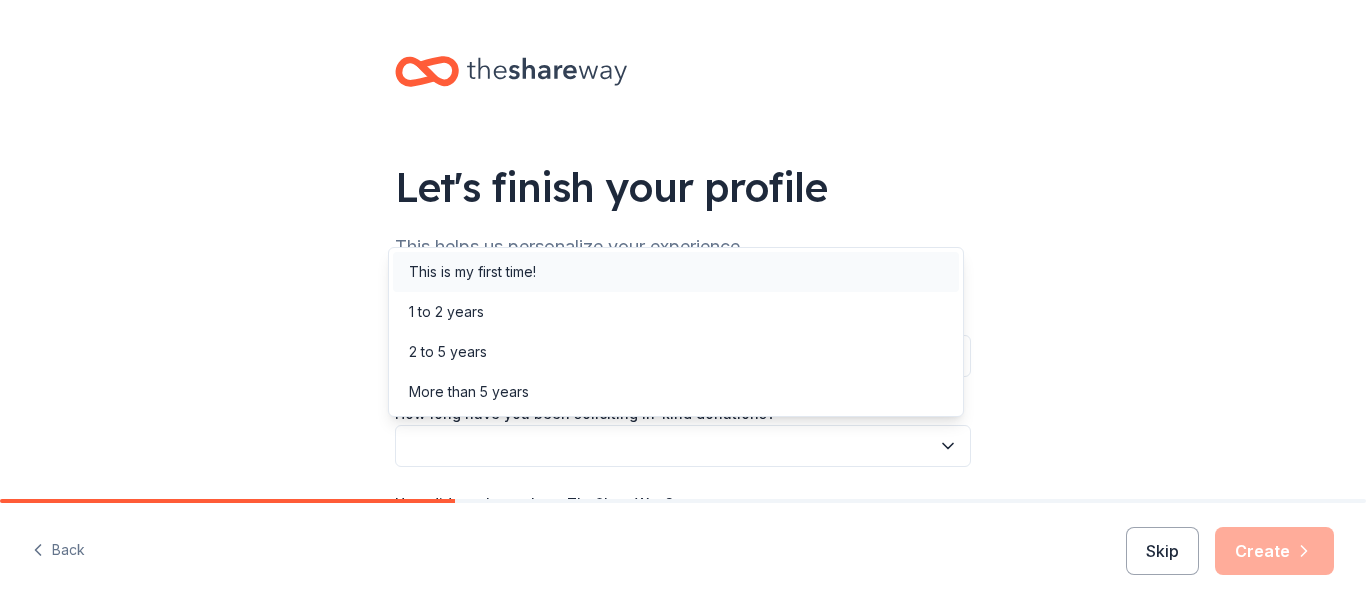 click on "This is my first time!" at bounding box center [472, 272] 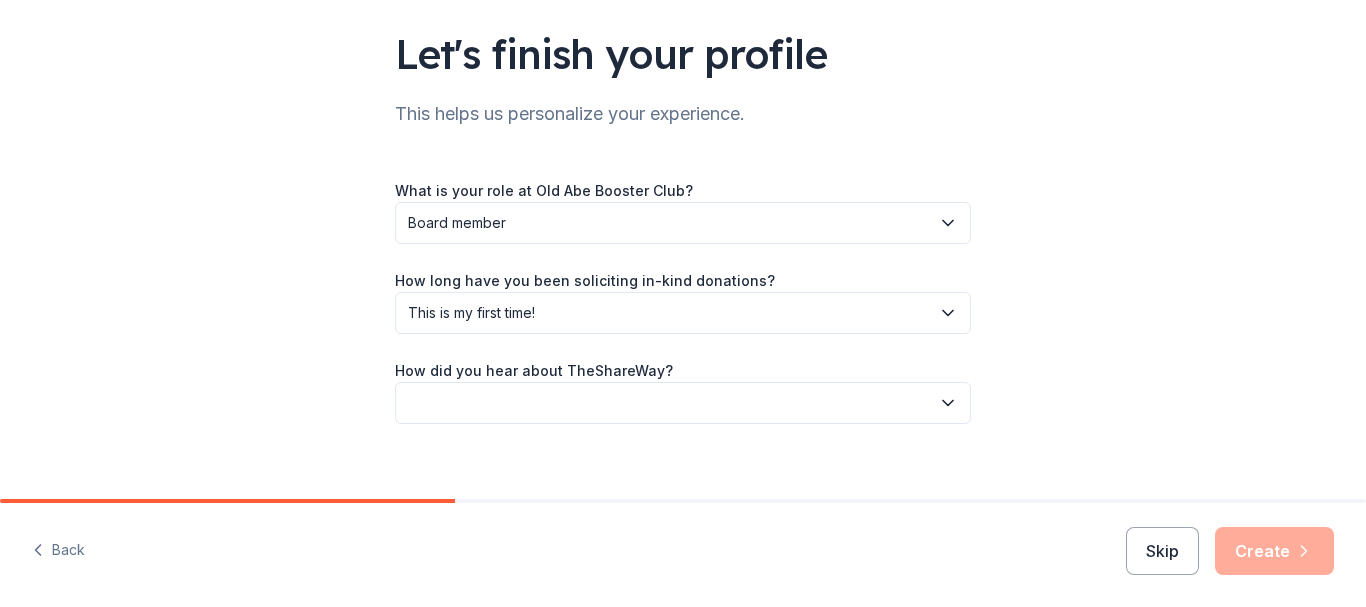 scroll, scrollTop: 154, scrollLeft: 0, axis: vertical 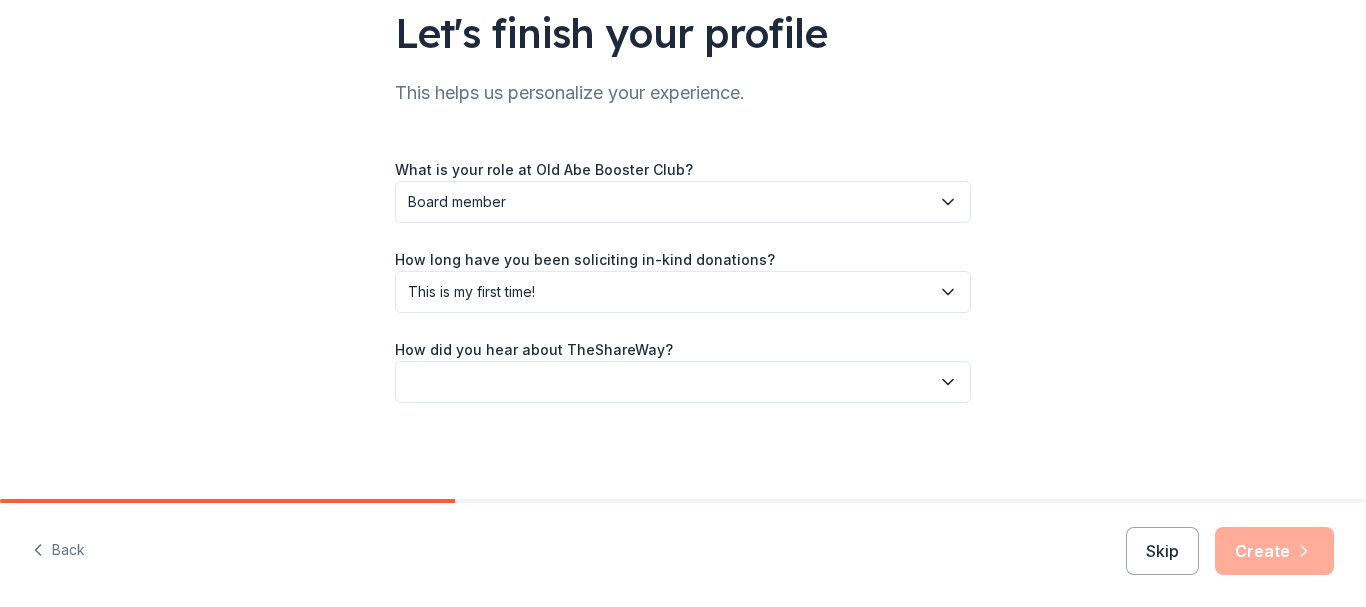 click at bounding box center (683, 382) 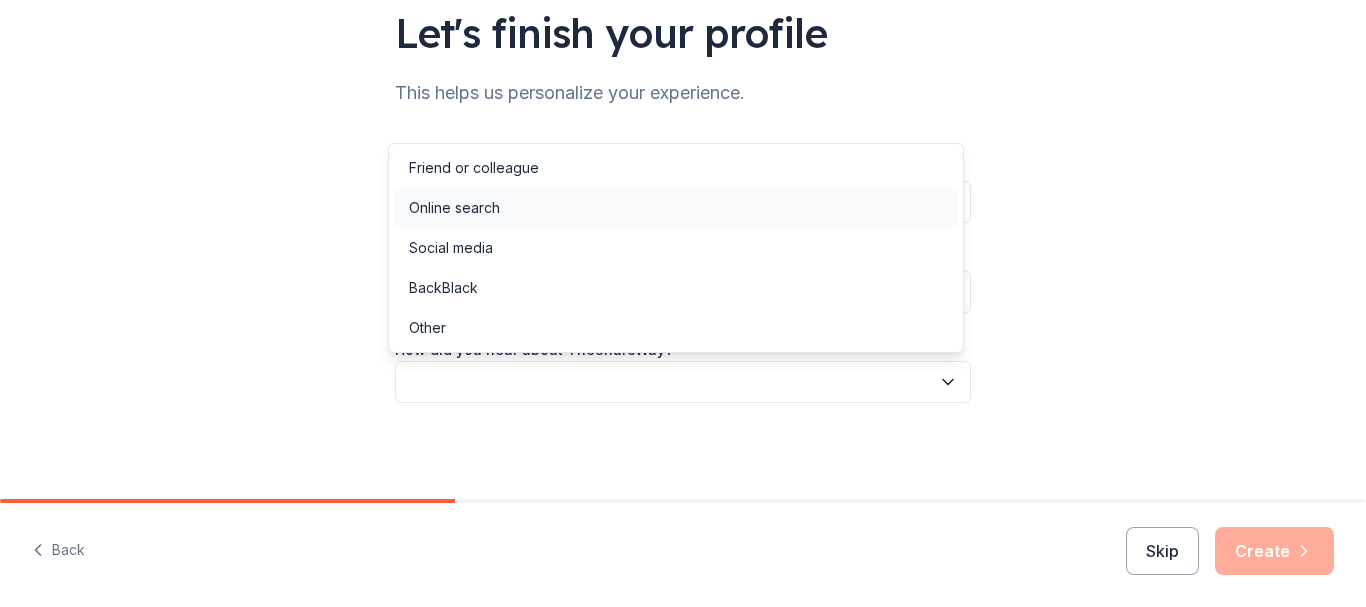 click on "Online search" at bounding box center (676, 208) 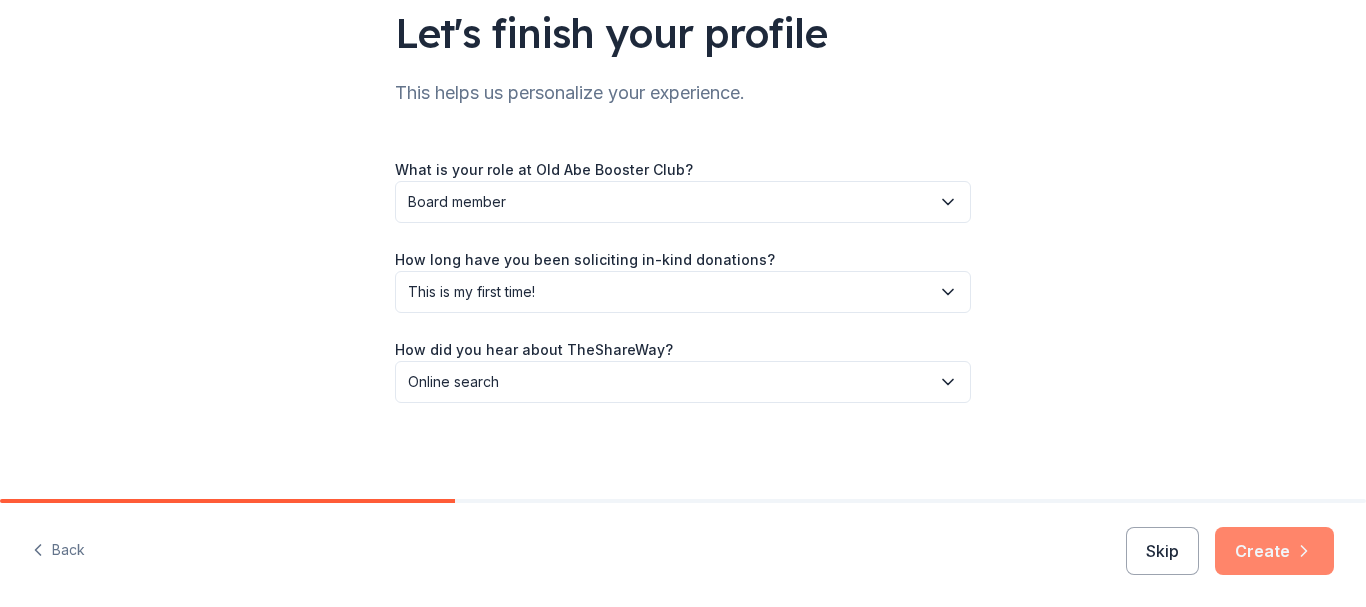click on "Create" at bounding box center [1274, 551] 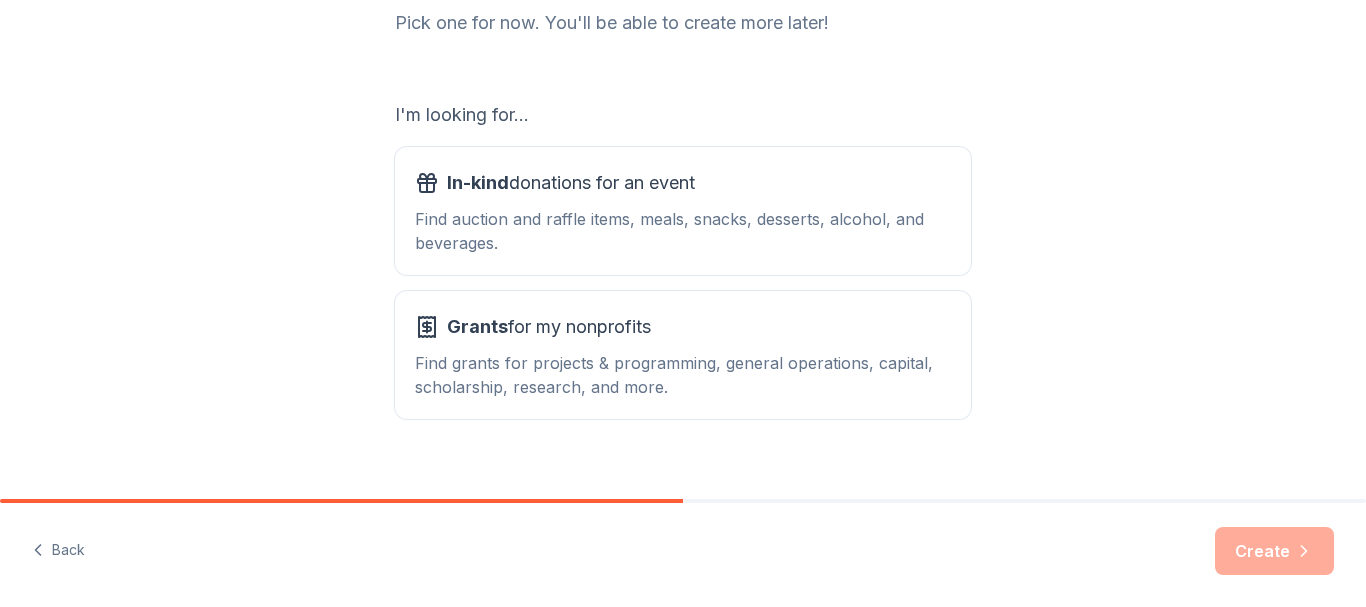 scroll, scrollTop: 308, scrollLeft: 0, axis: vertical 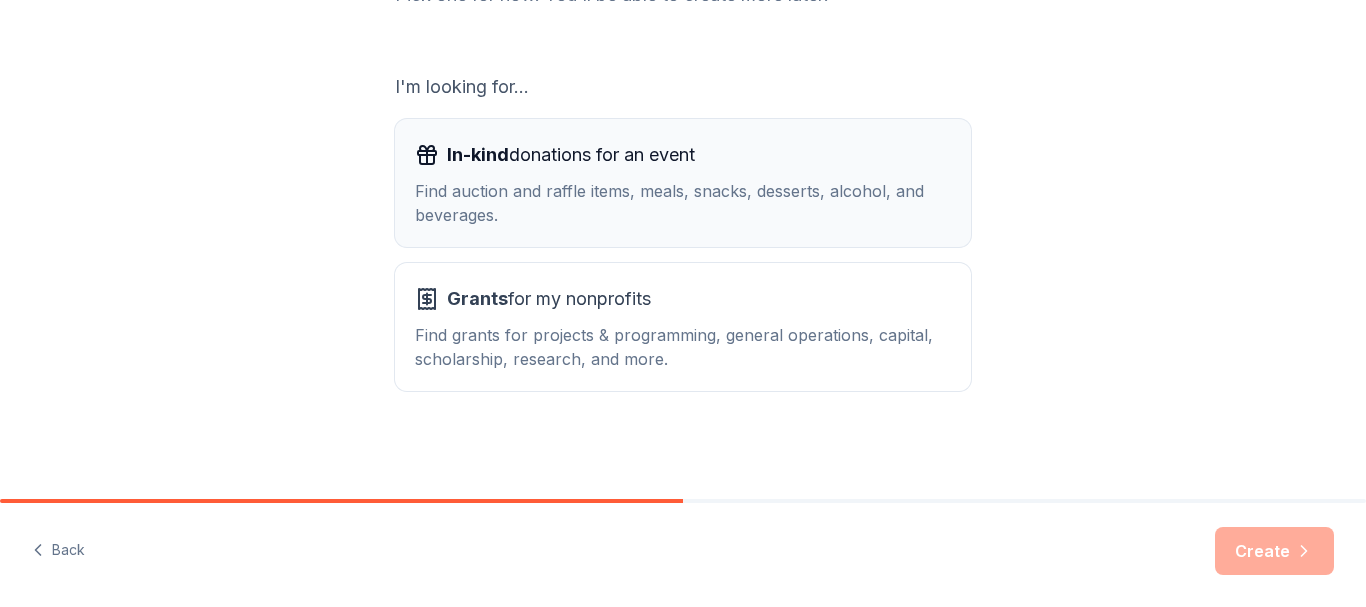 click on "Find auction and raffle items, meals, snacks, desserts, alcohol, and beverages." at bounding box center [683, 203] 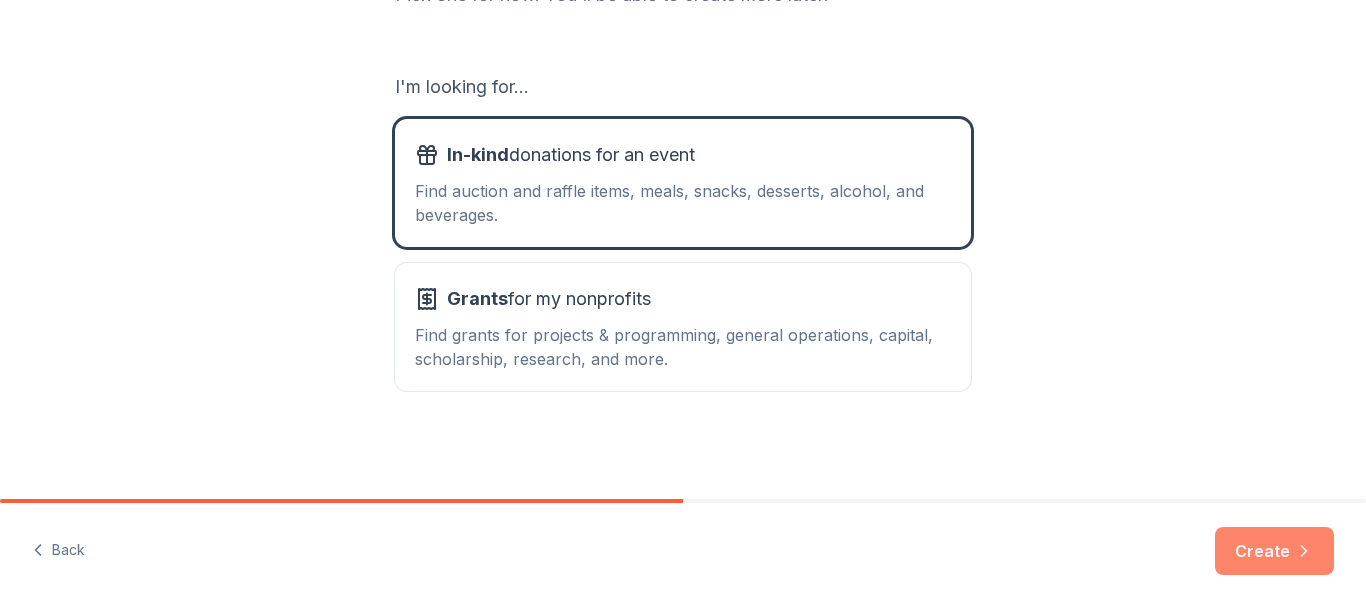 click on "Create" at bounding box center (1274, 551) 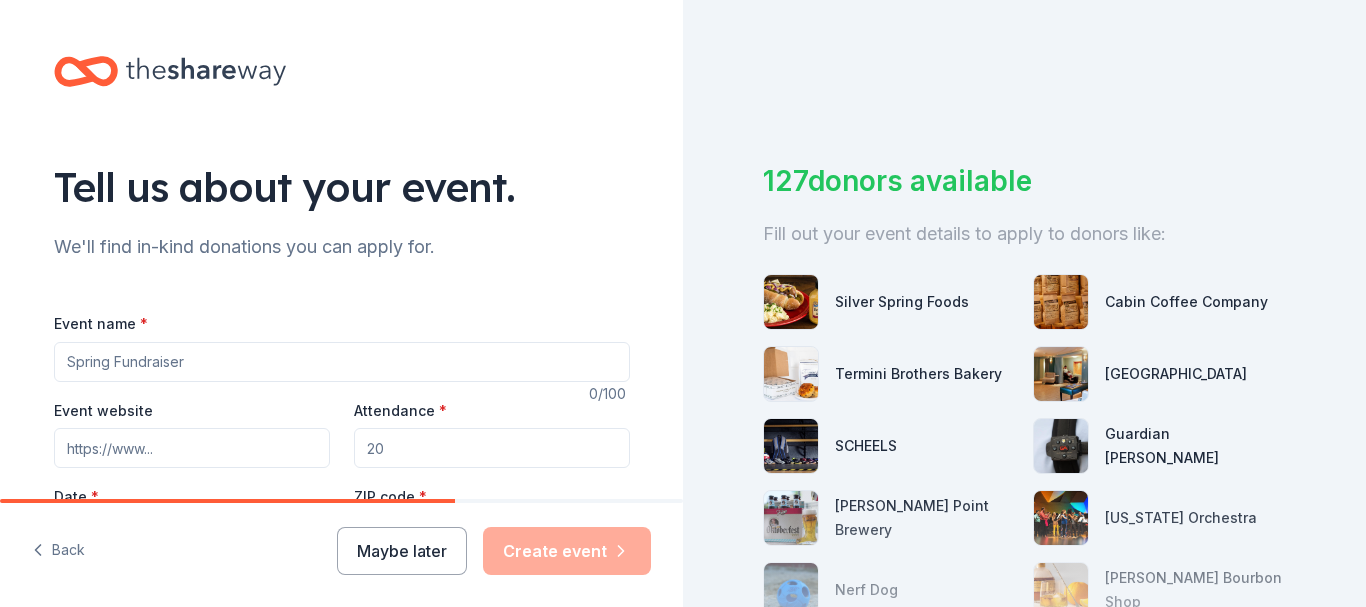 click on "Event name *" at bounding box center (342, 362) 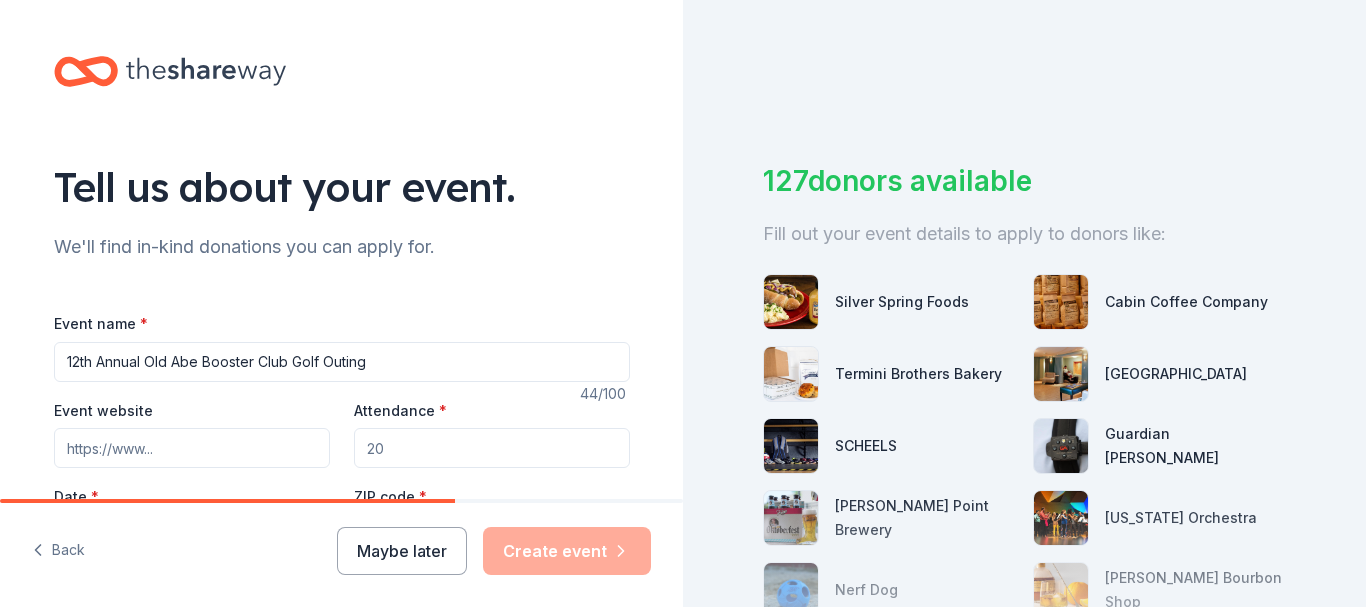 type on "12th Annual Old Abe Booster Club Golf Outing" 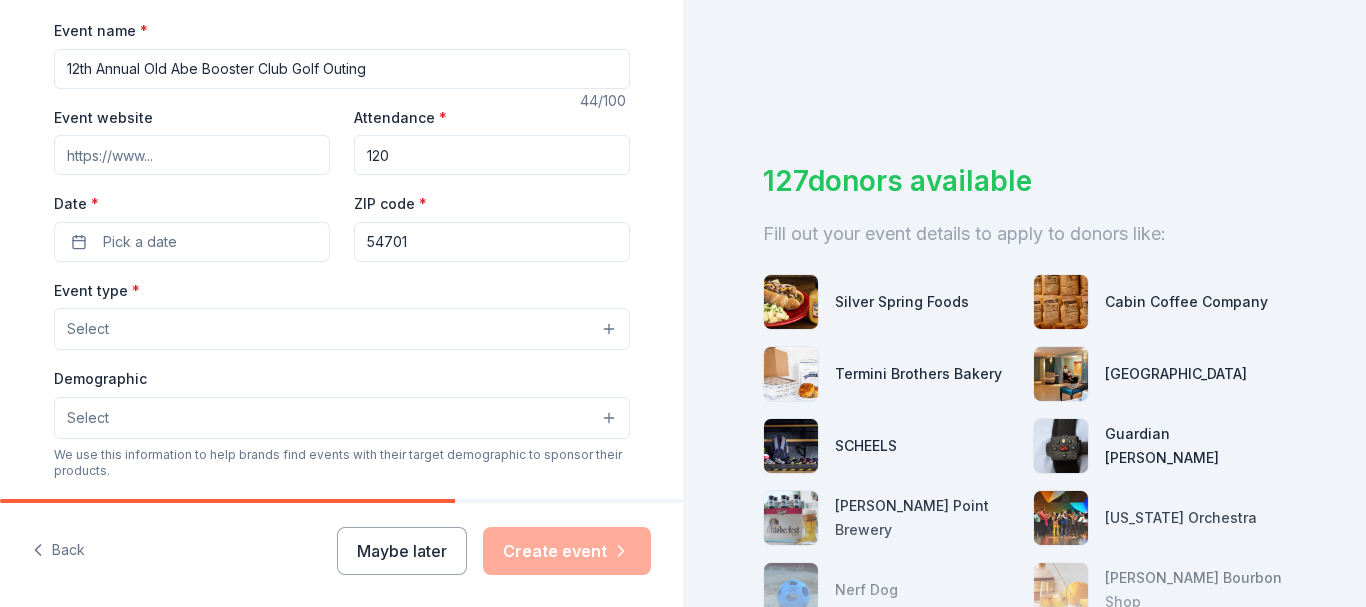 scroll, scrollTop: 400, scrollLeft: 0, axis: vertical 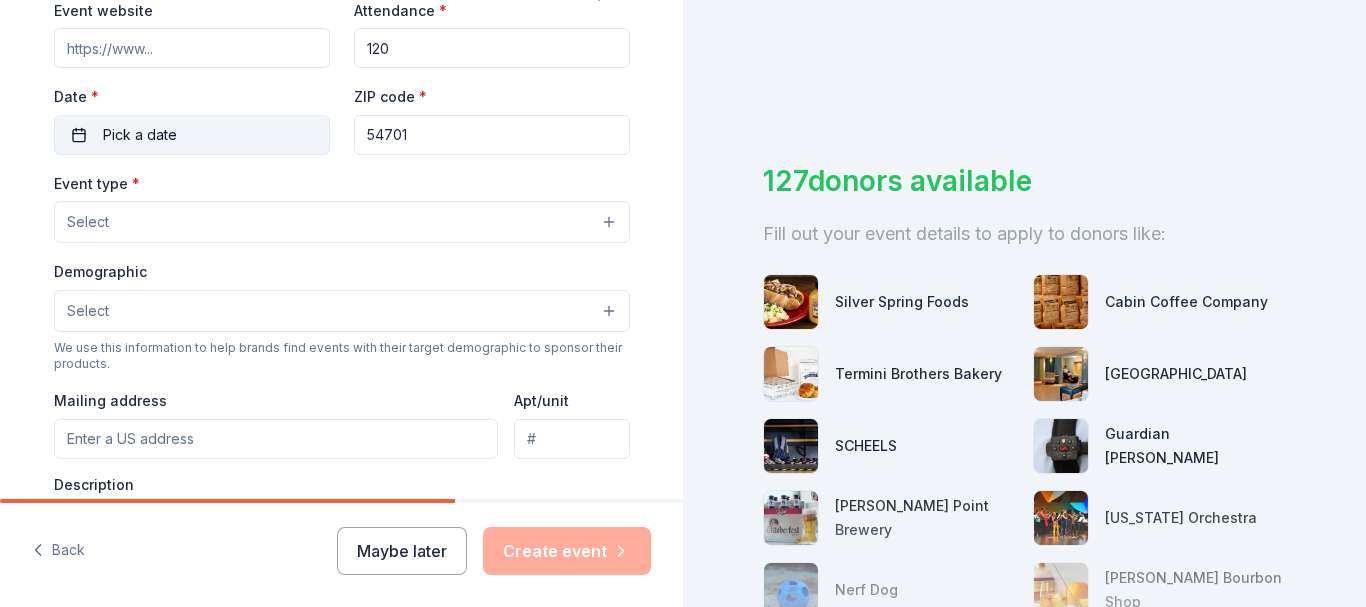 type on "120" 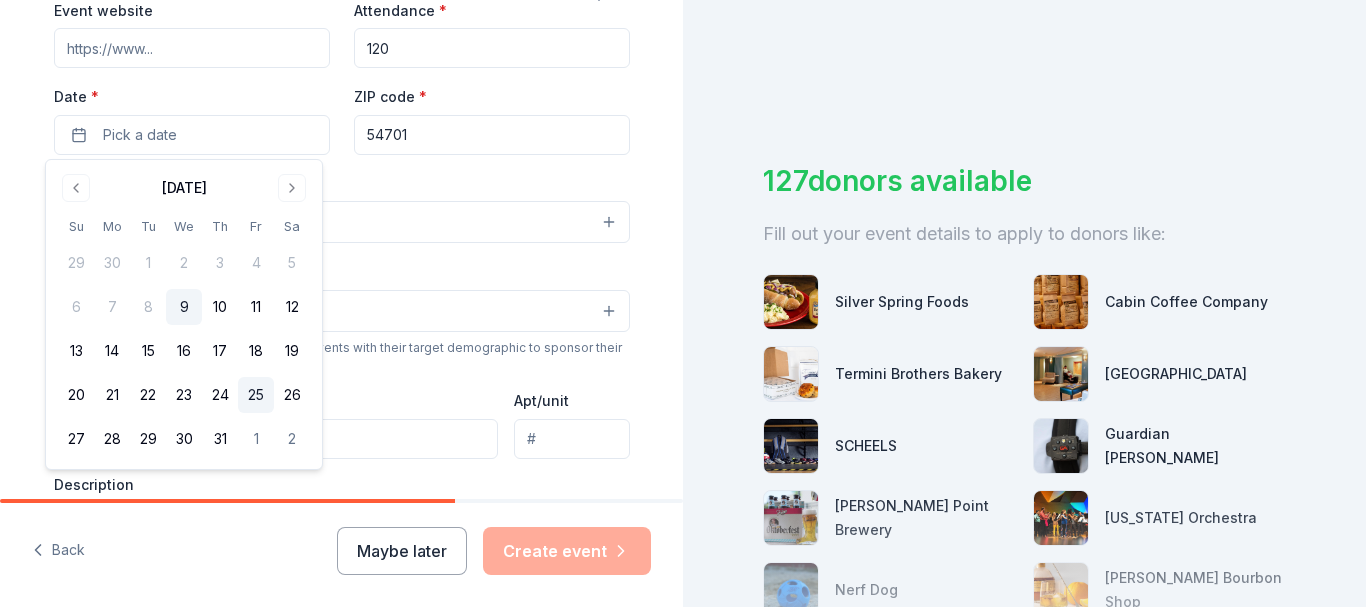 click on "25" at bounding box center (256, 395) 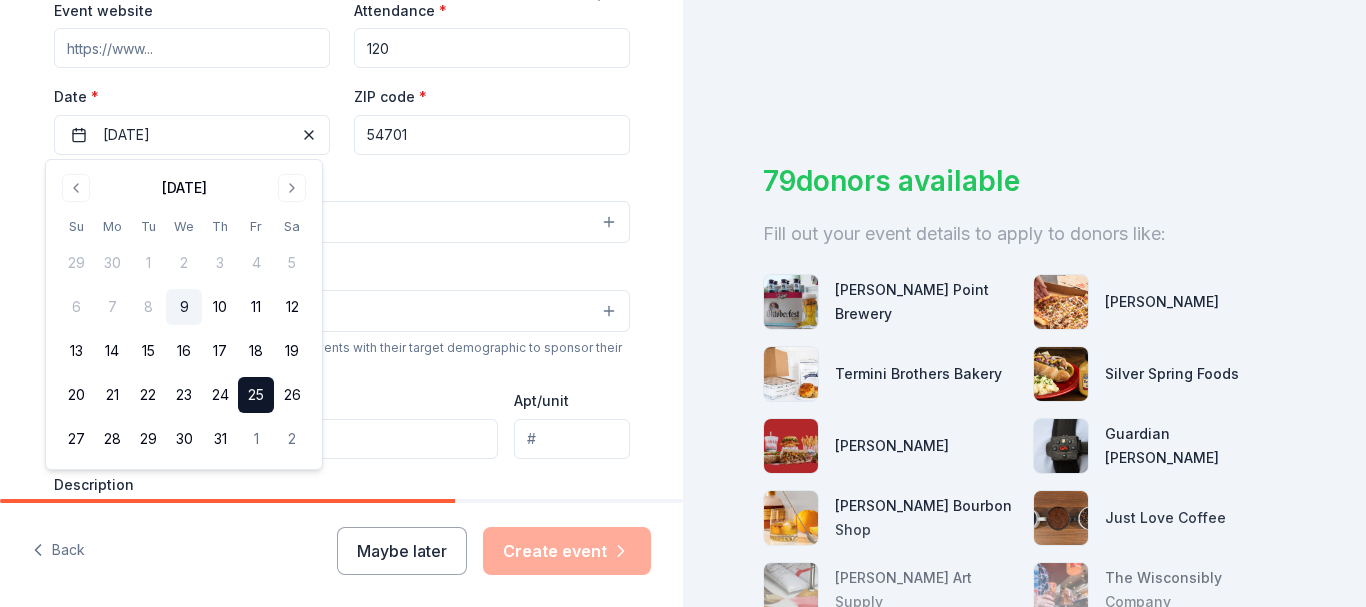 click on "Demographic Select" at bounding box center [342, 295] 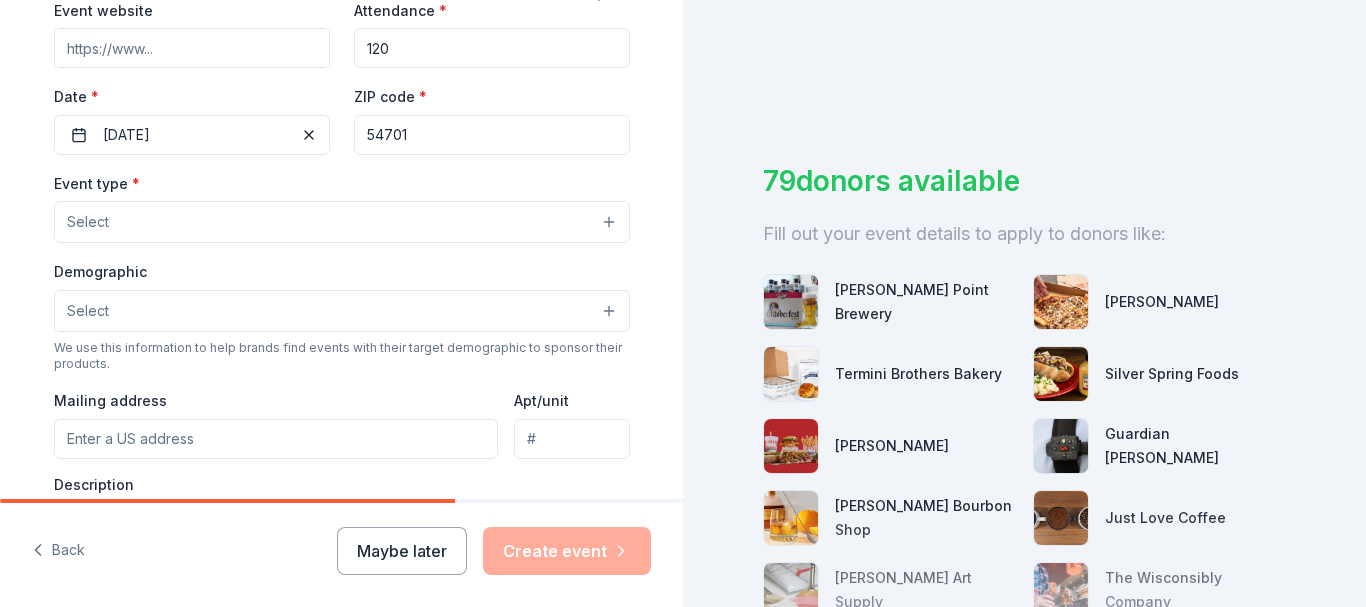 click on "Select" at bounding box center [342, 222] 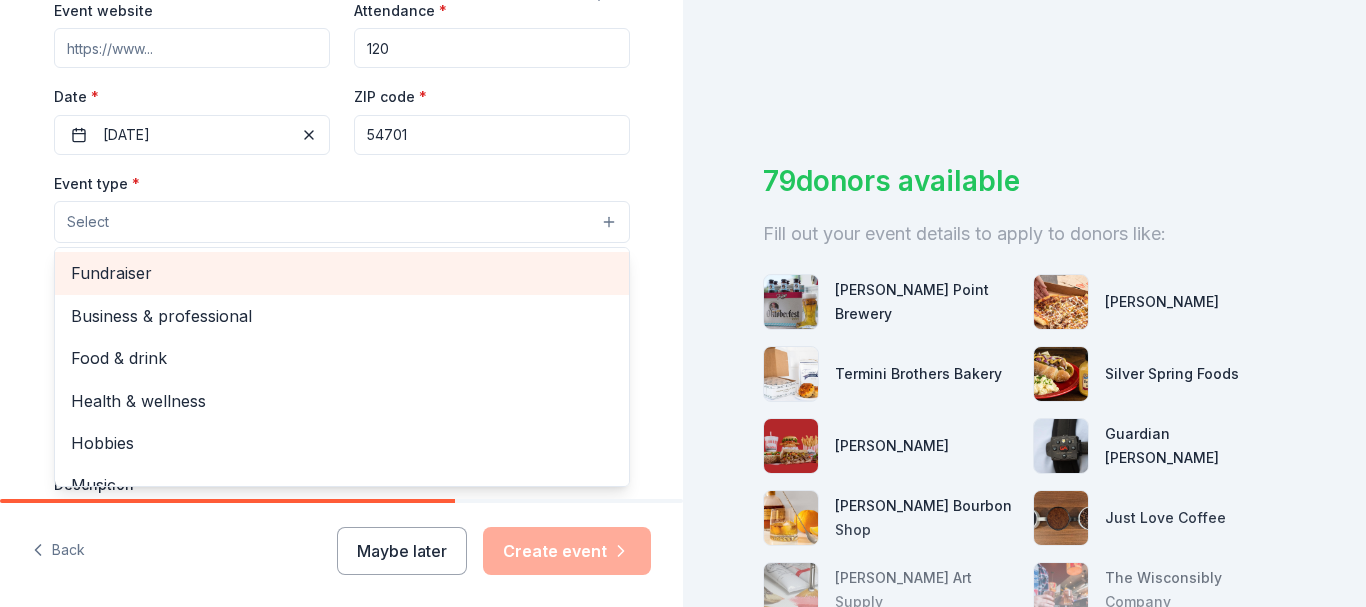 click on "Fundraiser" at bounding box center (342, 273) 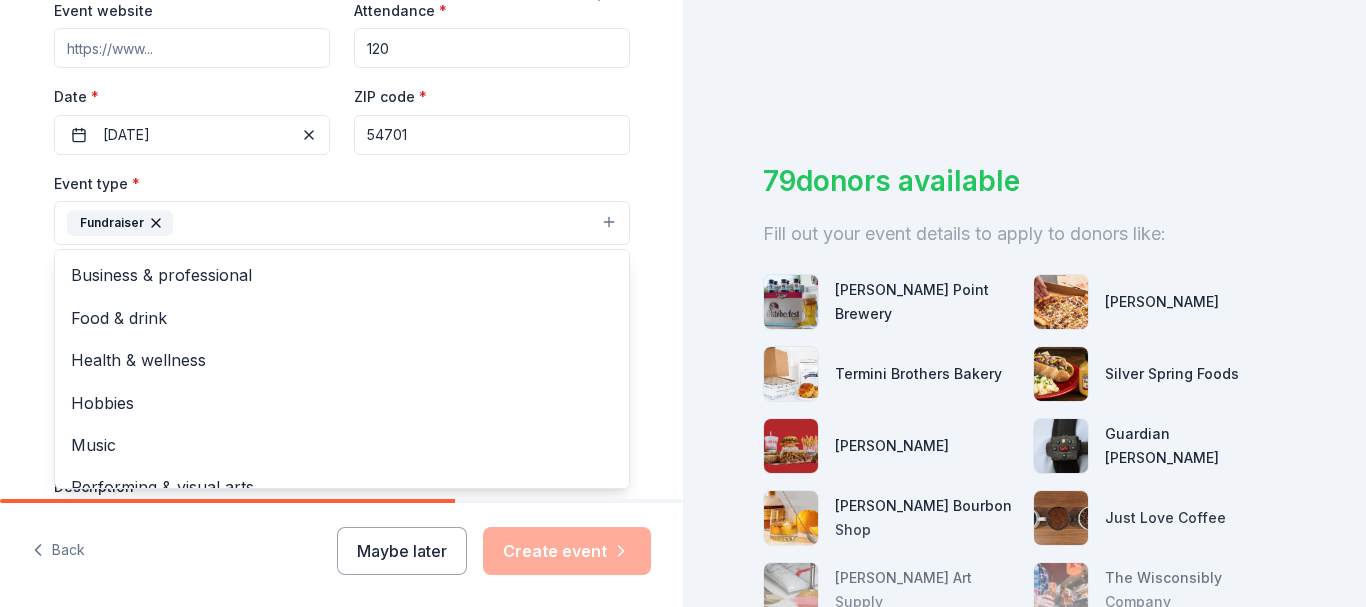 click on "Event type * Fundraiser Business & professional Food & drink Health & wellness Hobbies Music Performing & visual arts" at bounding box center (342, 208) 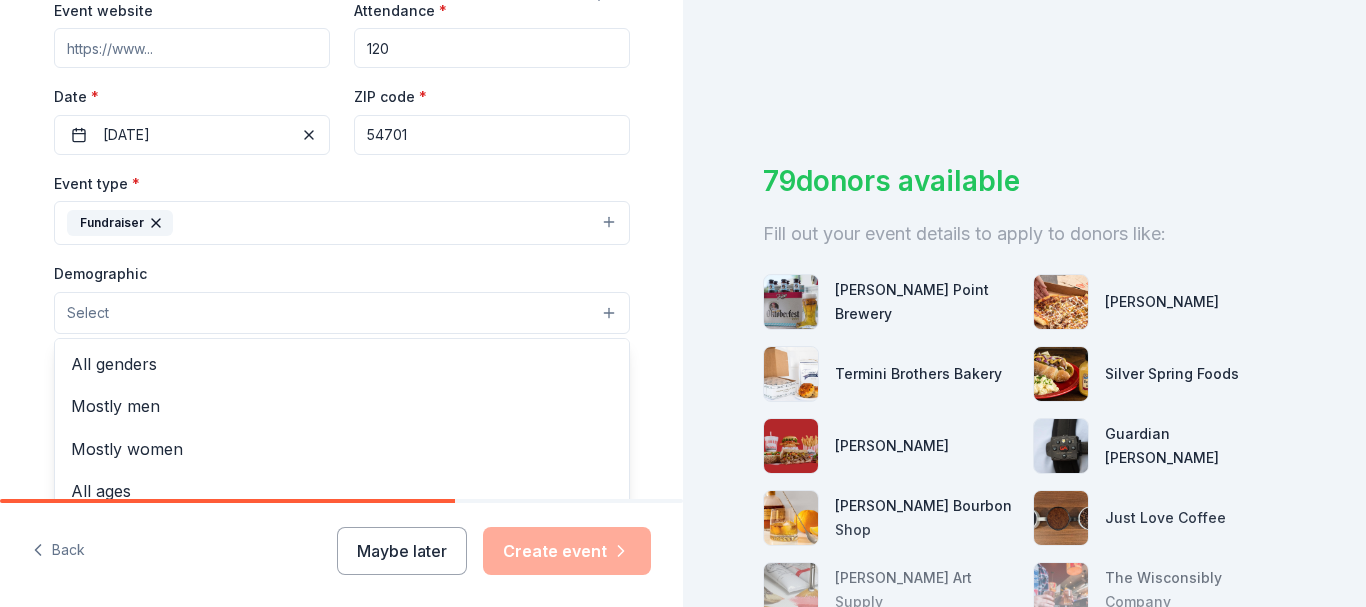 click on "Select" at bounding box center (342, 313) 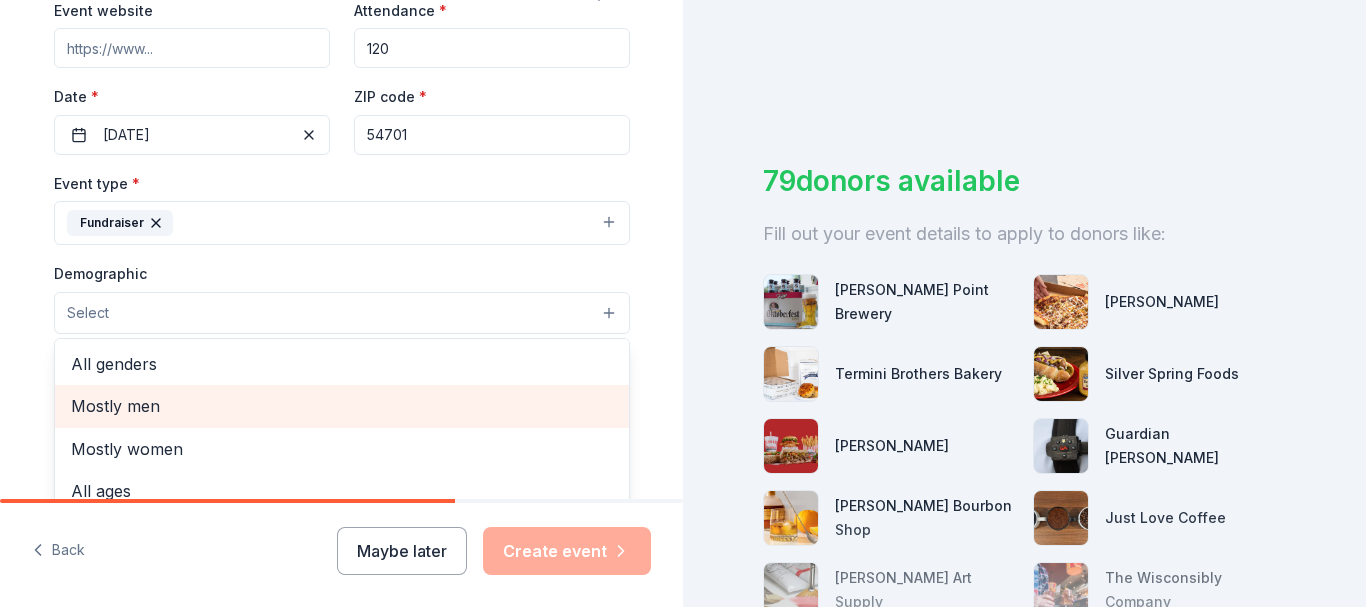 click on "Mostly men" at bounding box center [342, 406] 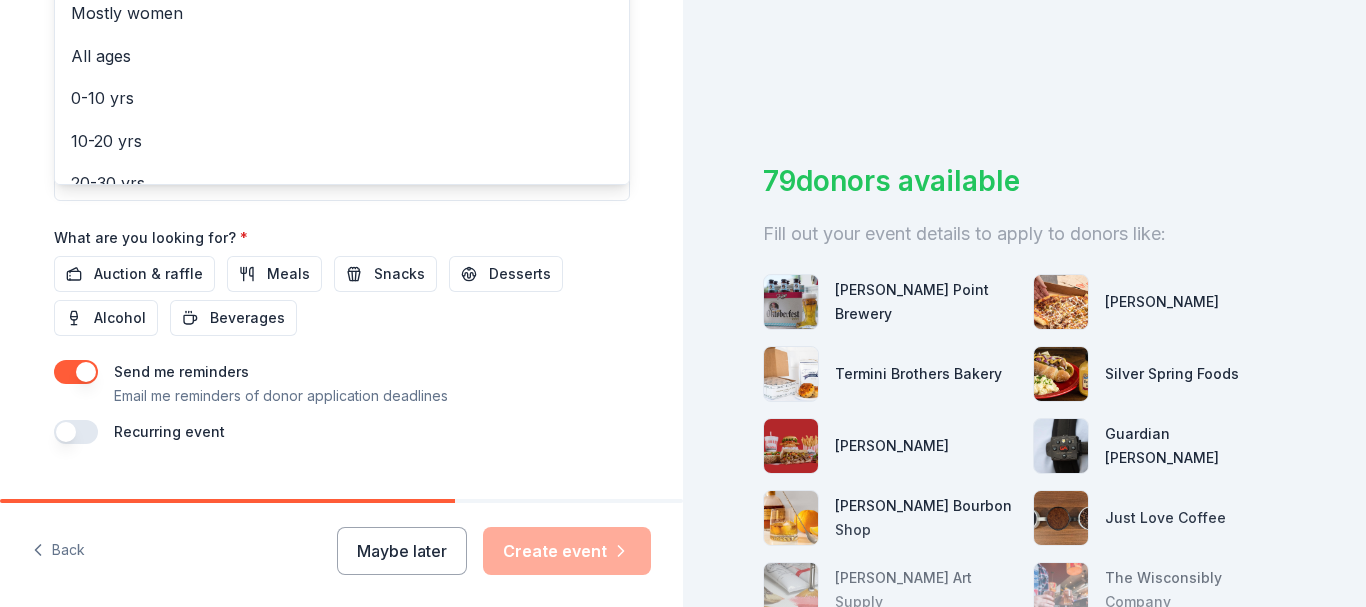 scroll, scrollTop: 832, scrollLeft: 0, axis: vertical 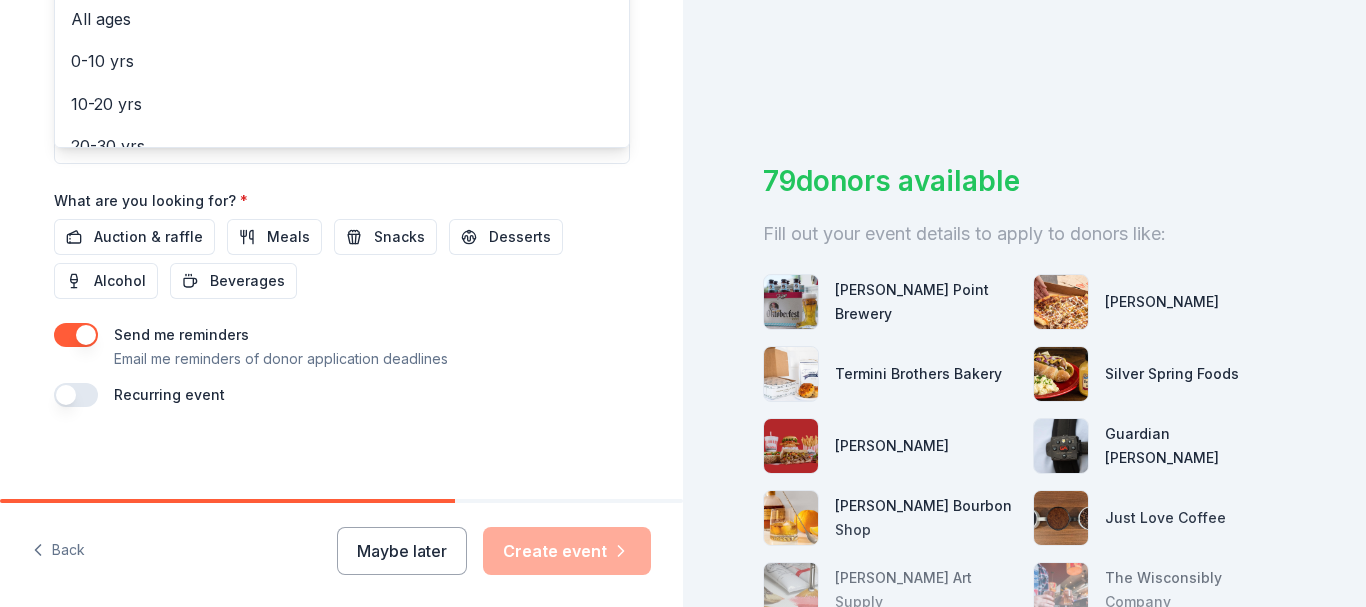 click on "Event name * 12th Annual Old Abe Booster Club Golf Outing 44 /100 Event website Attendance * 120 Date * [DATE] ZIP code * 54701 Event type * Fundraiser Demographic Mostly men All genders Mostly women All ages [DEMOGRAPHIC_DATA] yrs 10-20 yrs 20-30 yrs 30-40 yrs 40-50 yrs 50-60 yrs 60-70 yrs 70-80 yrs 80+ yrs We use this information to help brands find events with their target demographic to sponsor their products. Mailing address Apt/unit Description What are you looking for? * Auction & raffle Meals Snacks Desserts Alcohol Beverages Send me reminders Email me reminders of donor application deadlines Recurring event" at bounding box center (342, -57) 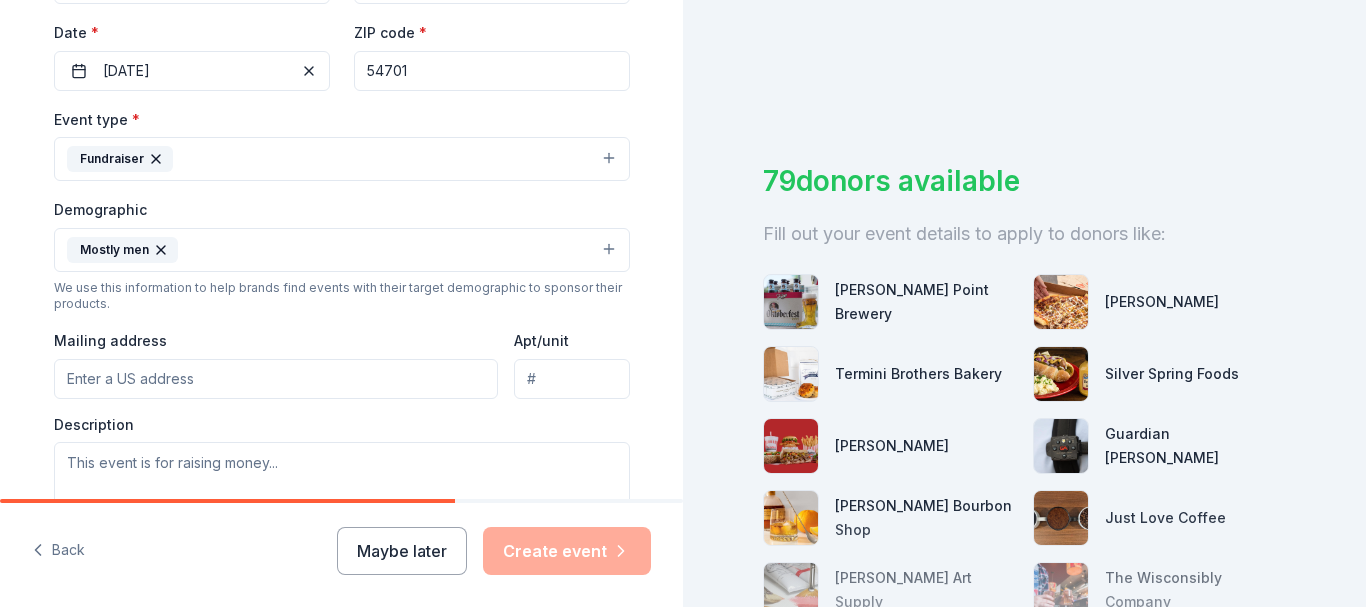 click on "Mailing address" at bounding box center (276, 379) 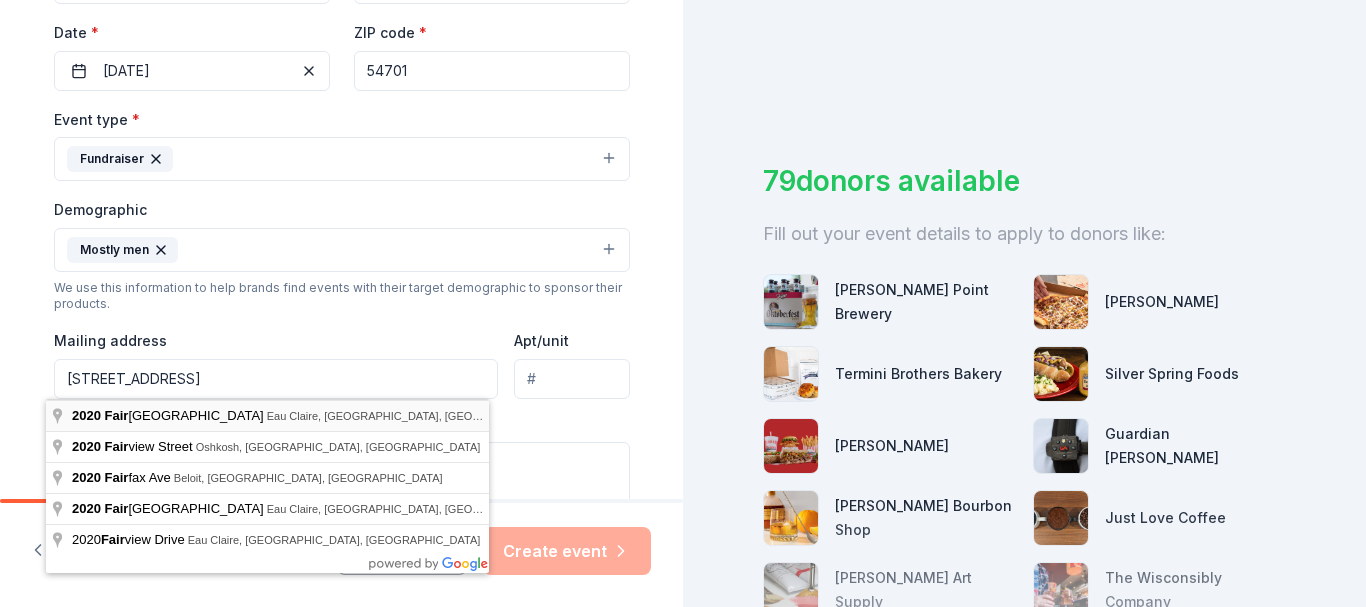 type on "[STREET_ADDRESS]" 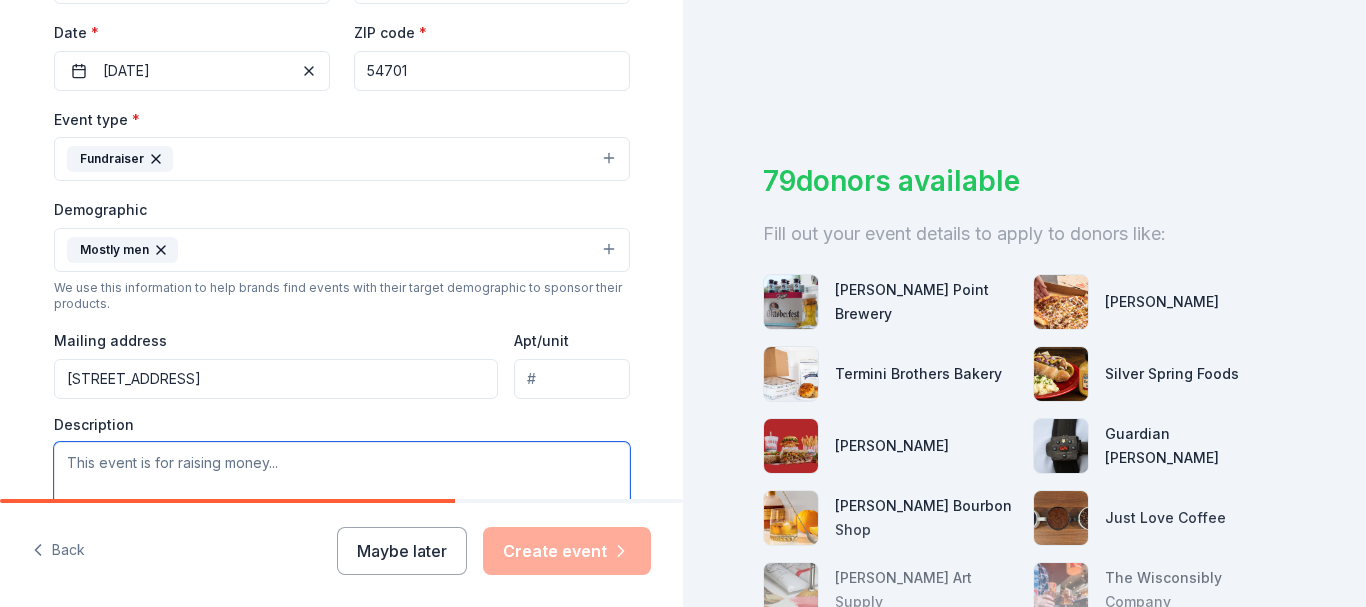 click at bounding box center (342, 487) 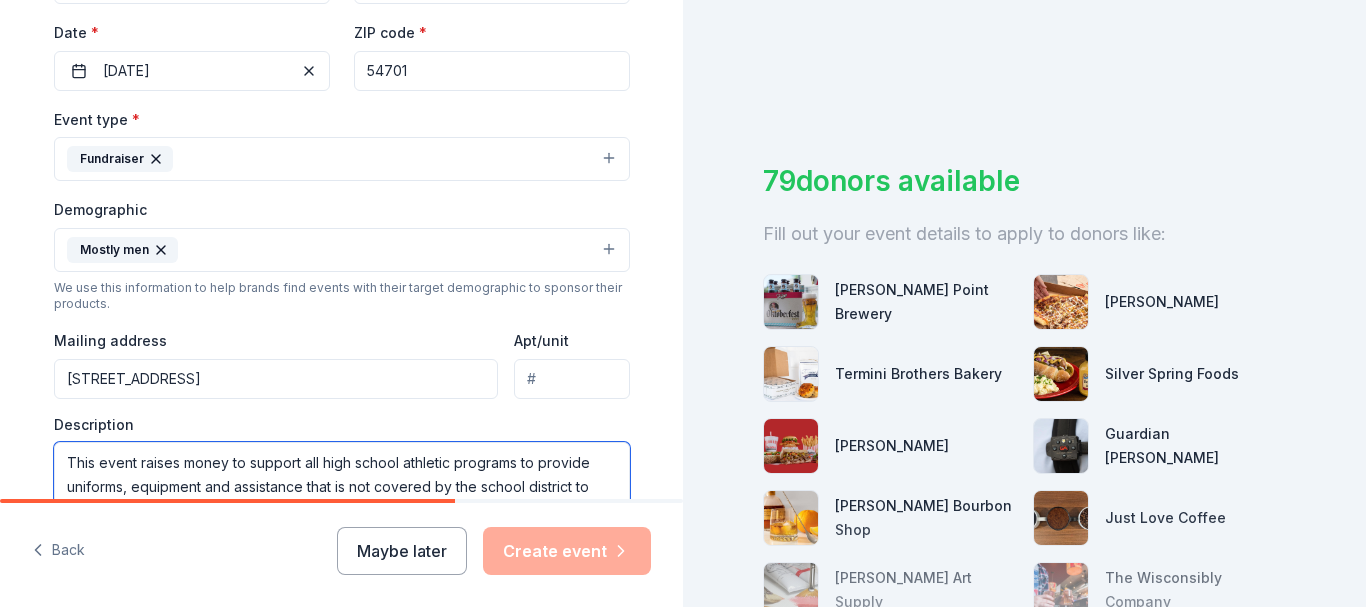 scroll, scrollTop: 485, scrollLeft: 0, axis: vertical 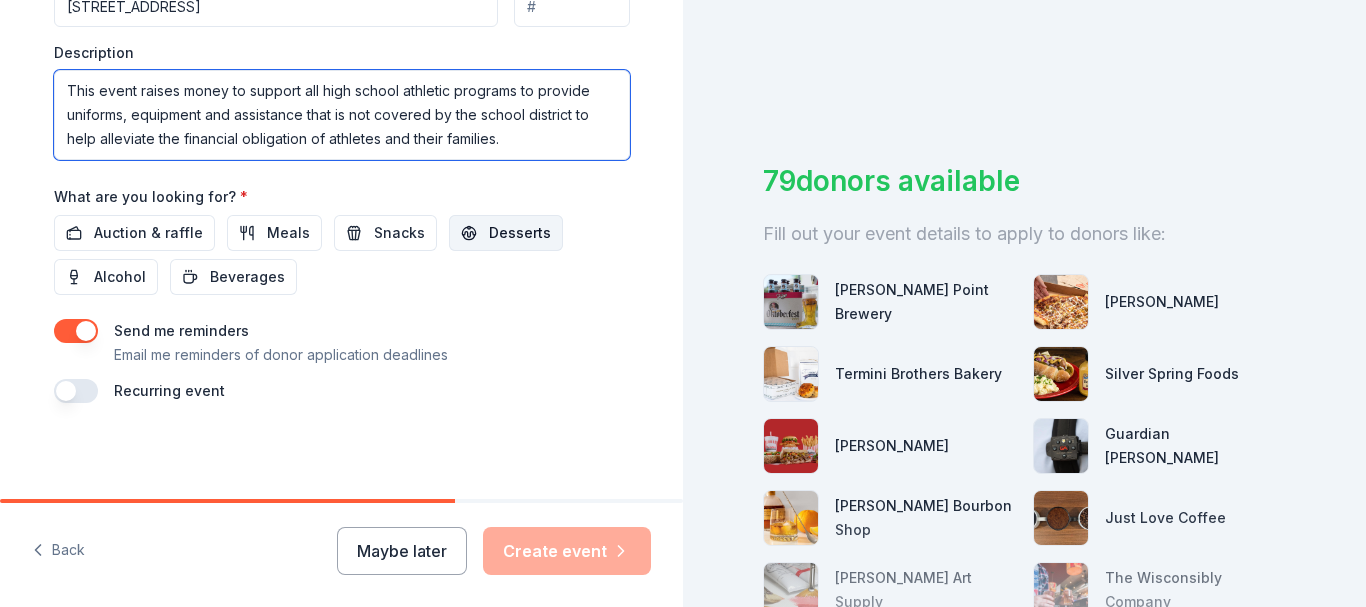 type on "This event raises money to support all high school athletic programs to provide uniforms, equipment and assistance that is not covered by the school district to help alleviate the financial obligation of athletes and their families." 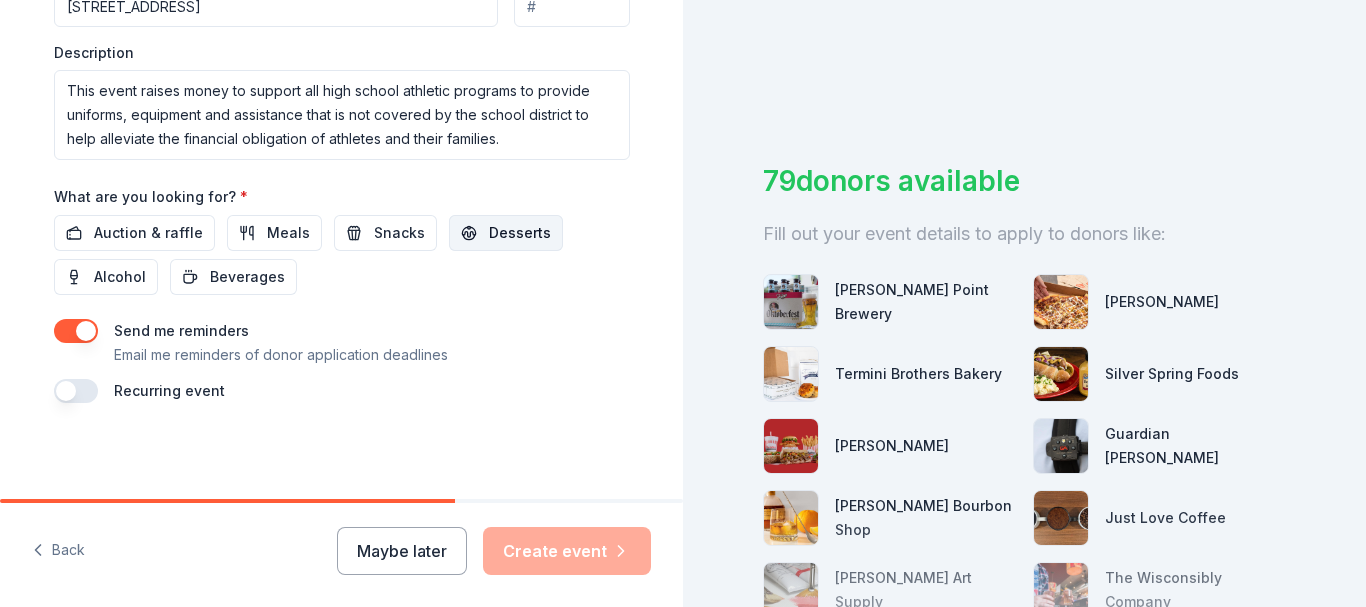 click on "Desserts" at bounding box center (520, 233) 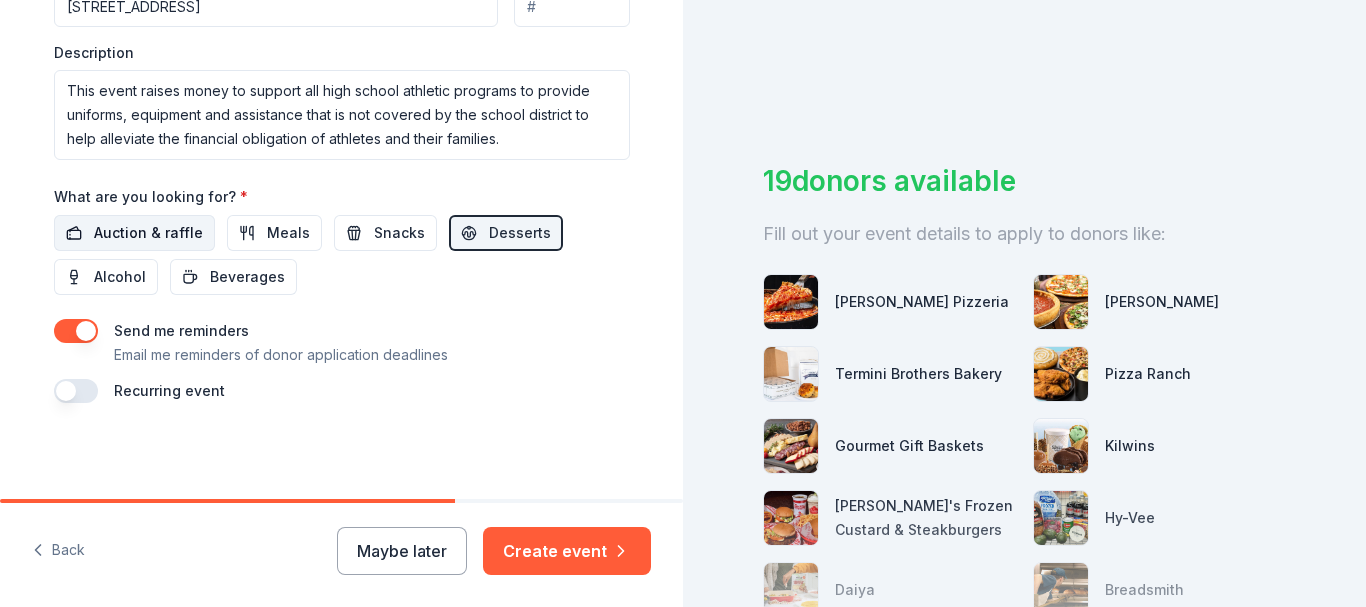 click on "Auction & raffle" at bounding box center (148, 233) 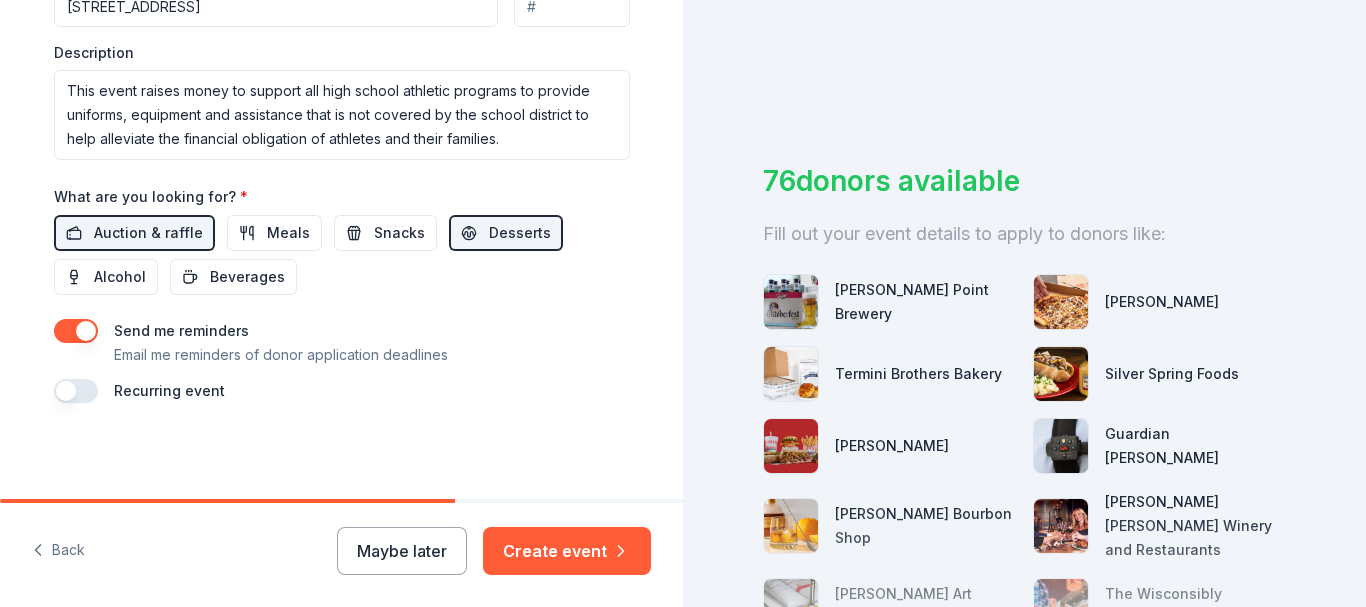 click at bounding box center (76, 391) 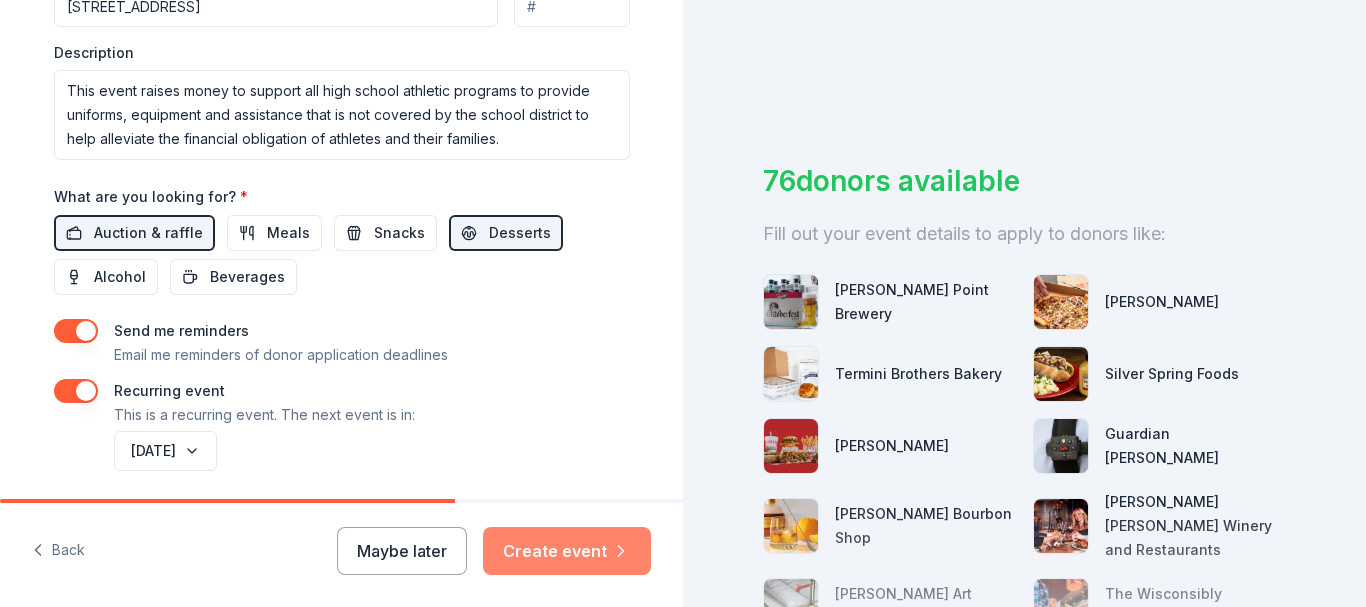 click on "Create event" at bounding box center [567, 551] 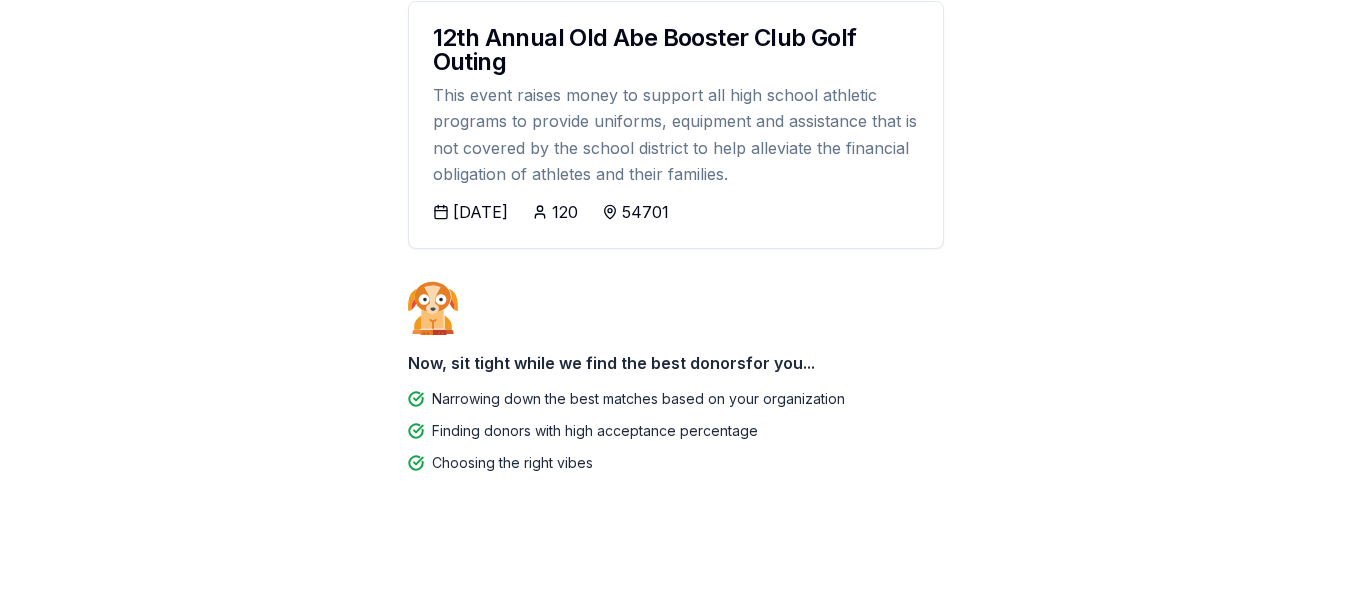 scroll, scrollTop: 94, scrollLeft: 0, axis: vertical 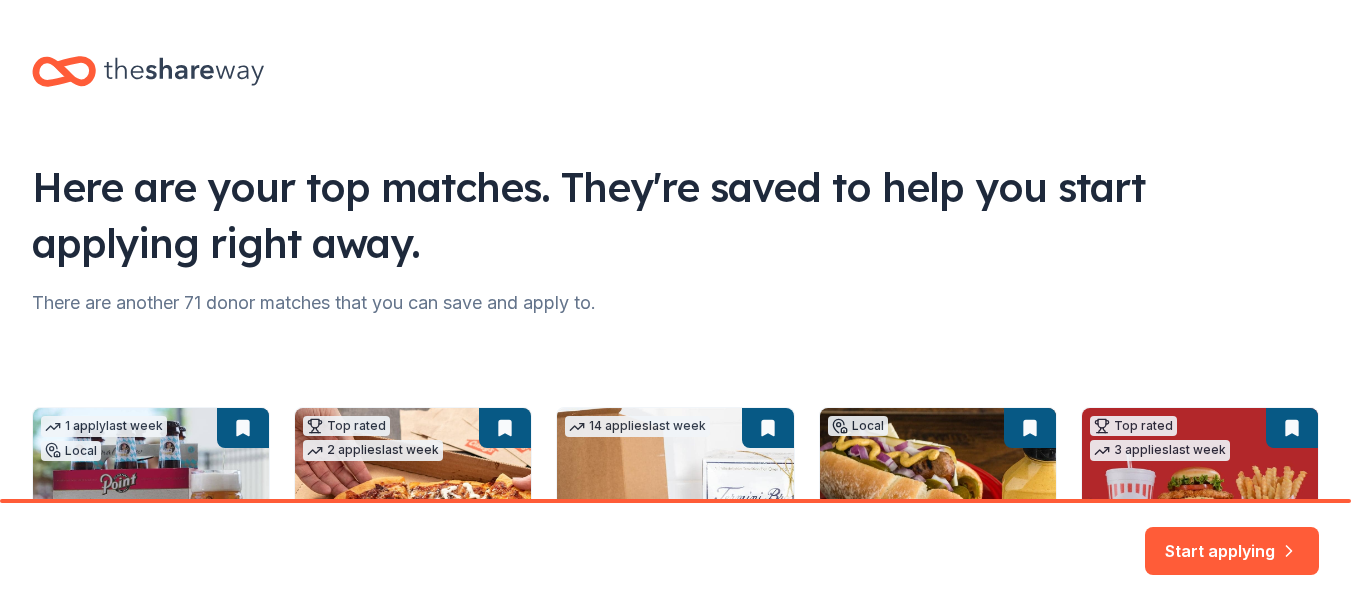 click on "Here are your top matches. They're saved to help you start applying right away. There are another 71 donor matches that you can save and apply to. 1   apply  last week Local 2  days left Online app [PERSON_NAME] Point Brewery New Beer, hard cider, soda, merchandise Top rated 2   applies  last week 2  days left Online app [PERSON_NAME] 5.0 Donation depends on request 14   applies  last week Rolling Online app Termini Brothers Bakery New Gift cards, product donations Local Rolling Online app Silver Spring Foods New Horseradish products, specialty mustards, specialty sauces Top rated 3   applies  last week 2  days left Online app [PERSON_NAME] 5.0 Food, gift card(s) Start applying" at bounding box center (675, 303) 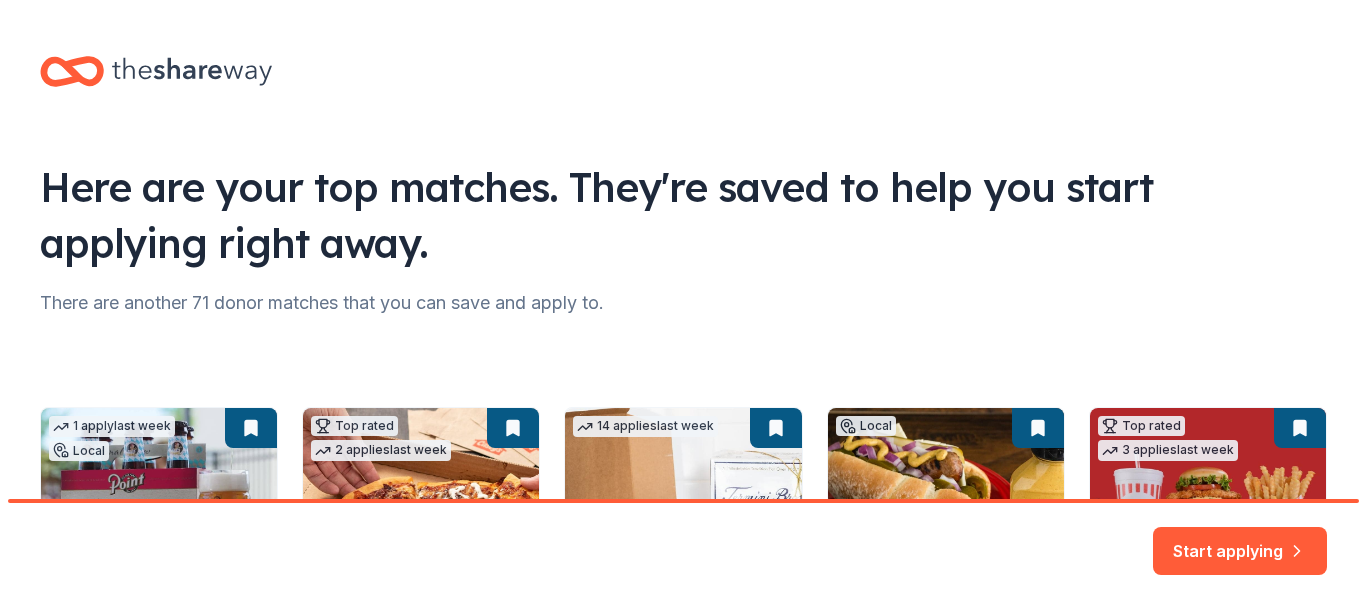 scroll, scrollTop: 0, scrollLeft: 0, axis: both 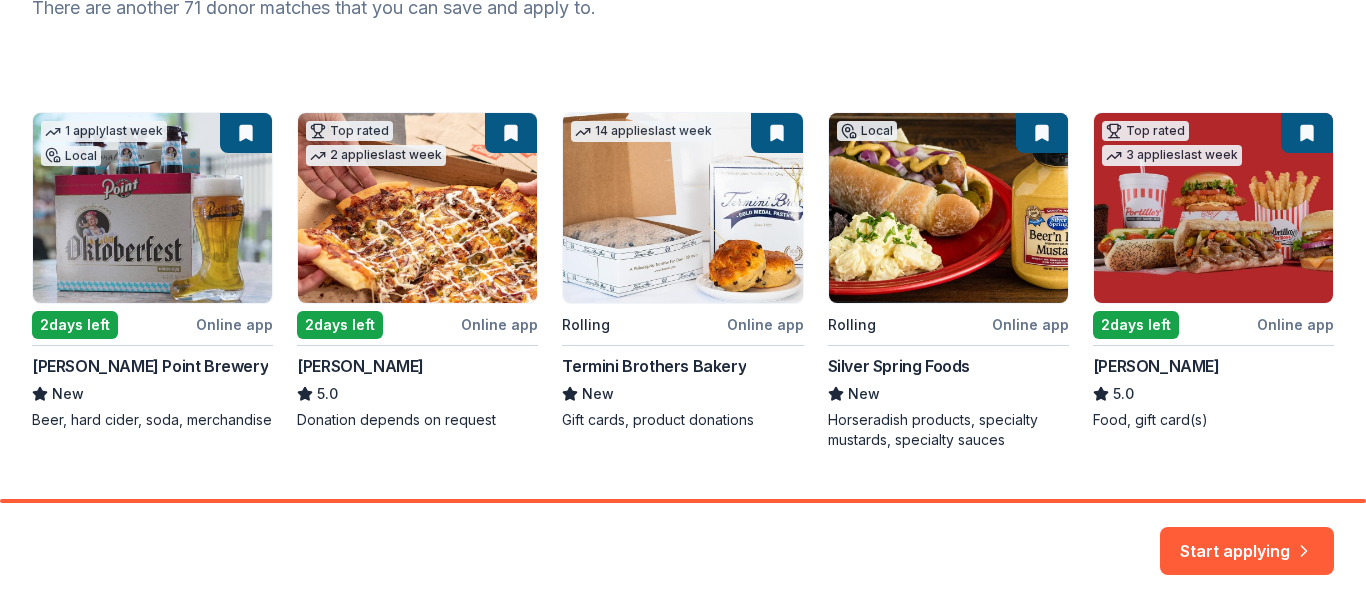 click on "1   apply  last week Local 2  days left Online app [PERSON_NAME] Point Brewery New Beer, hard cider, soda, merchandise Top rated 2   applies  last week 2  days left Online app [PERSON_NAME] 5.0 Donation depends on request 14   applies  last week Rolling Online app Termini Brothers Bakery New Gift cards, product donations Local Rolling Online app Silver Spring Foods New Horseradish products, specialty mustards, specialty sauces Top rated 3   applies  last week 2  days left Online app [PERSON_NAME] 5.0 Food, gift card(s)" at bounding box center [683, 281] 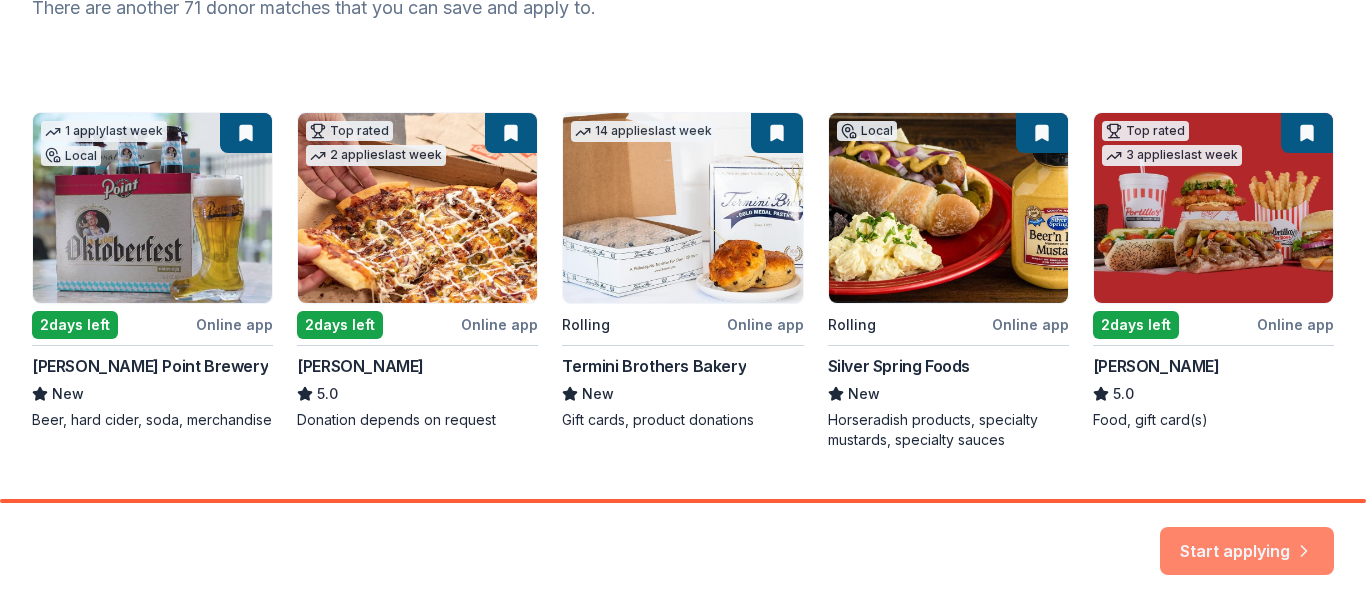 click on "Start applying" at bounding box center (1247, 539) 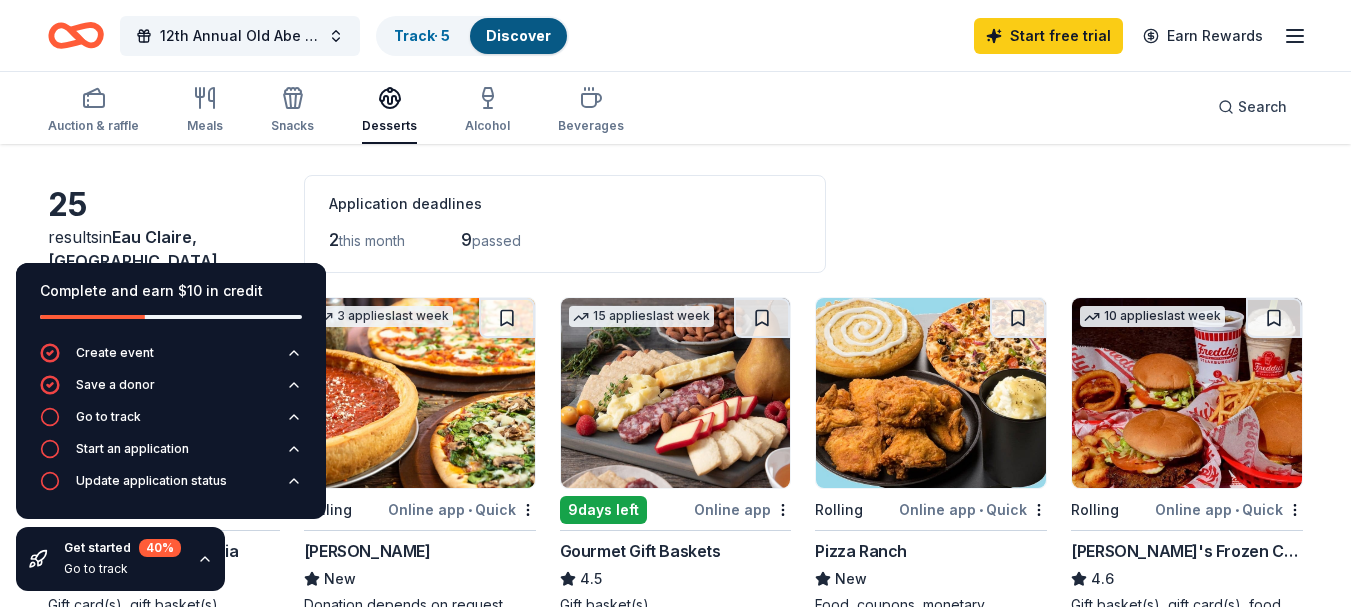 scroll, scrollTop: 95, scrollLeft: 0, axis: vertical 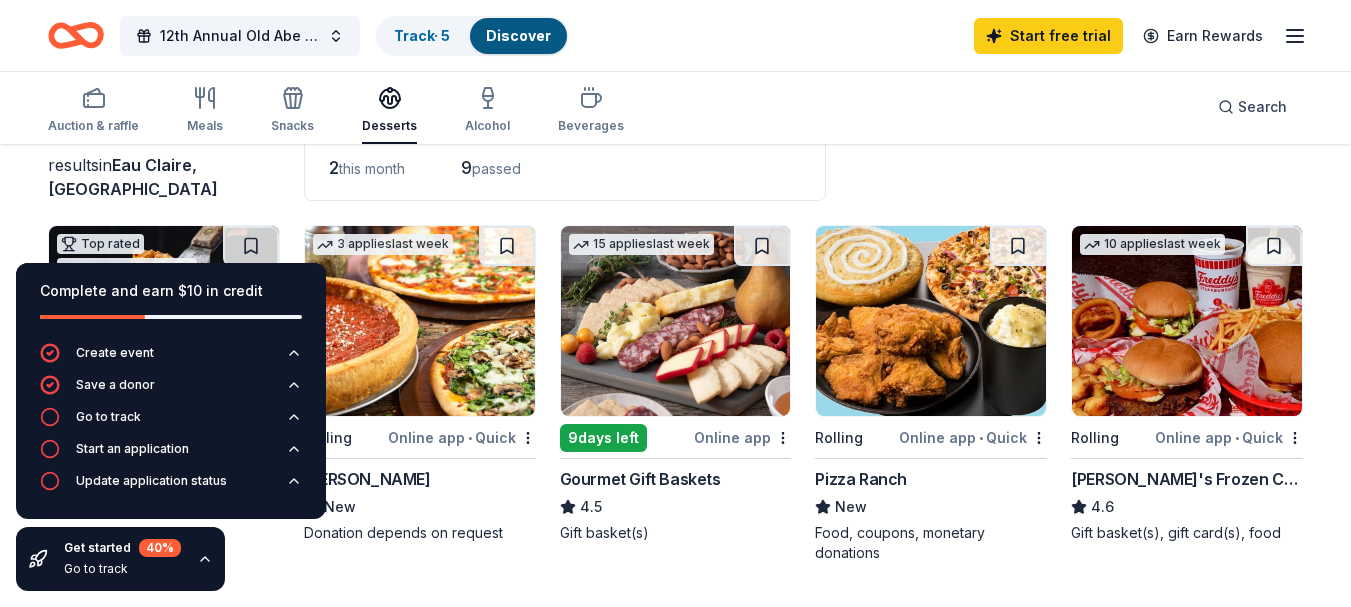 click on "Complete and earn $10 in credit" at bounding box center [171, 291] 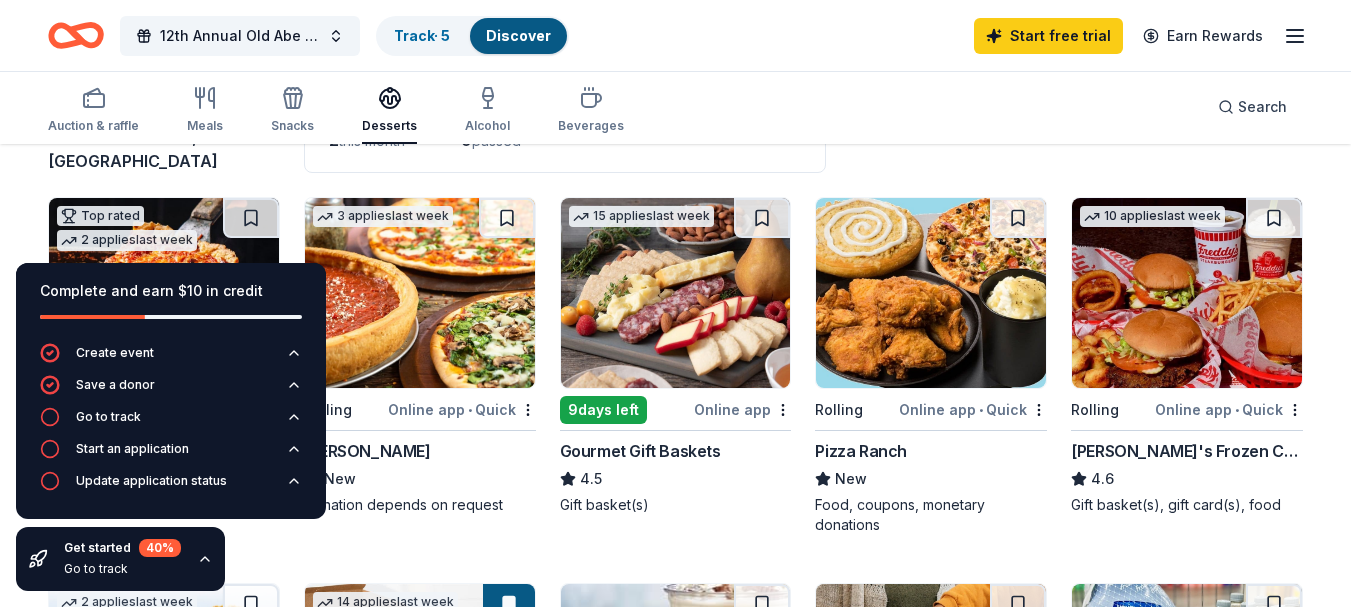 scroll, scrollTop: 166, scrollLeft: 0, axis: vertical 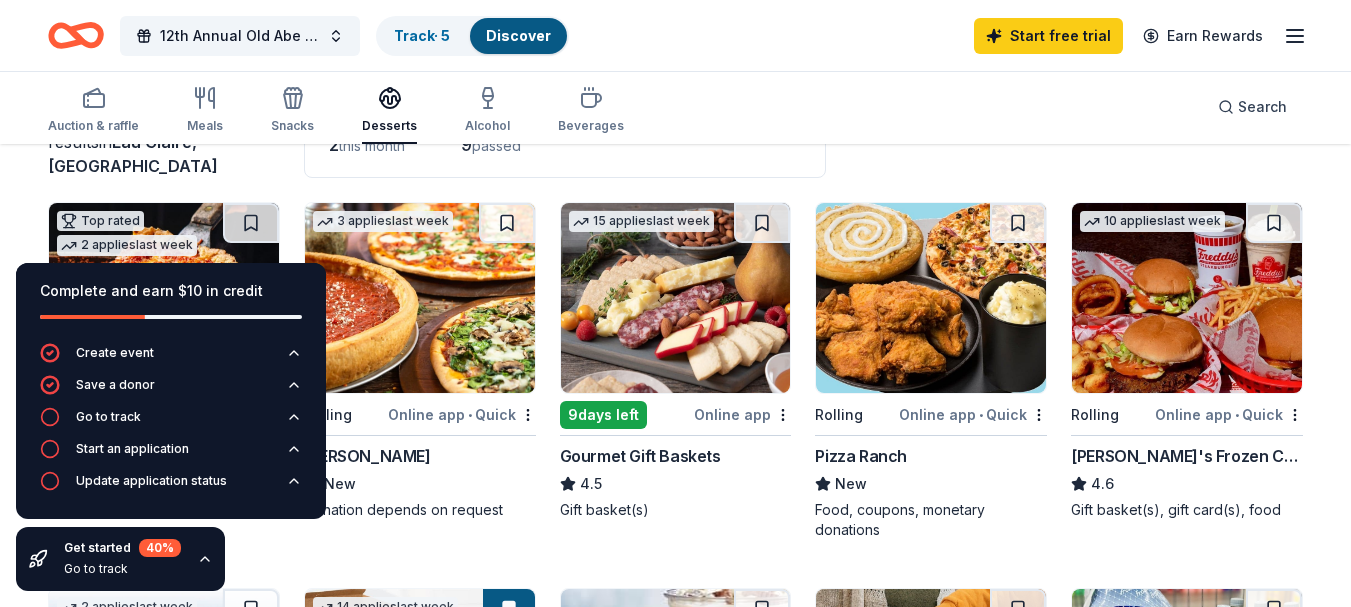 click on "9  days left" at bounding box center (603, 415) 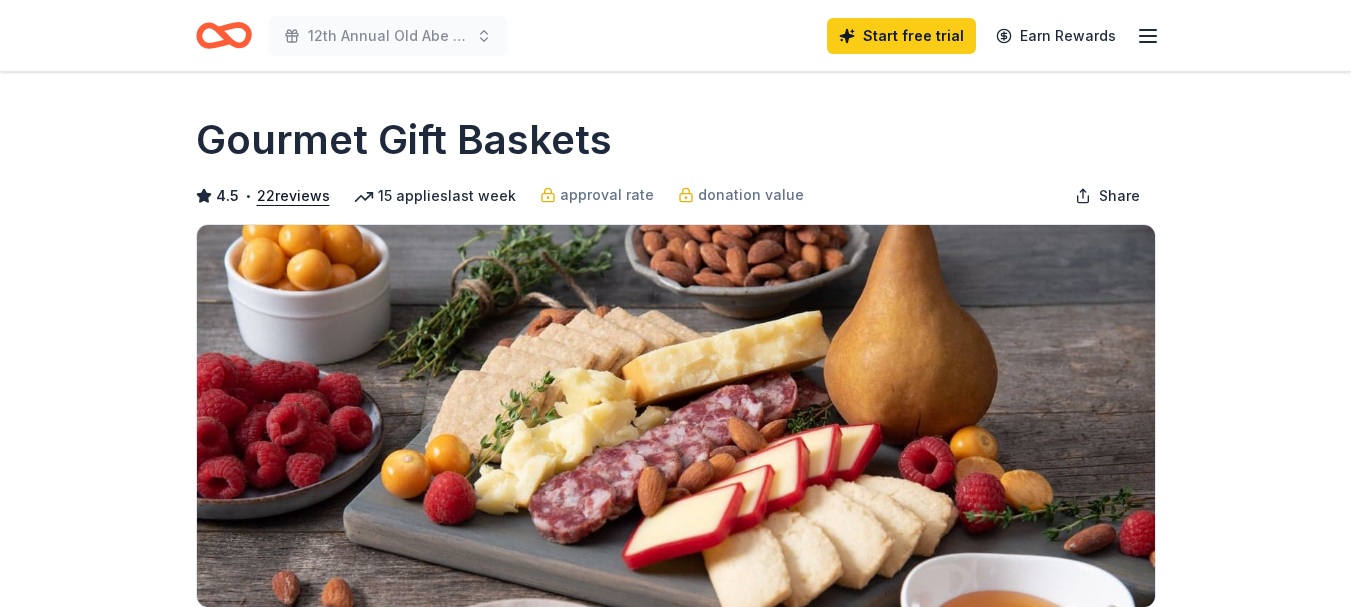 scroll, scrollTop: 0, scrollLeft: 0, axis: both 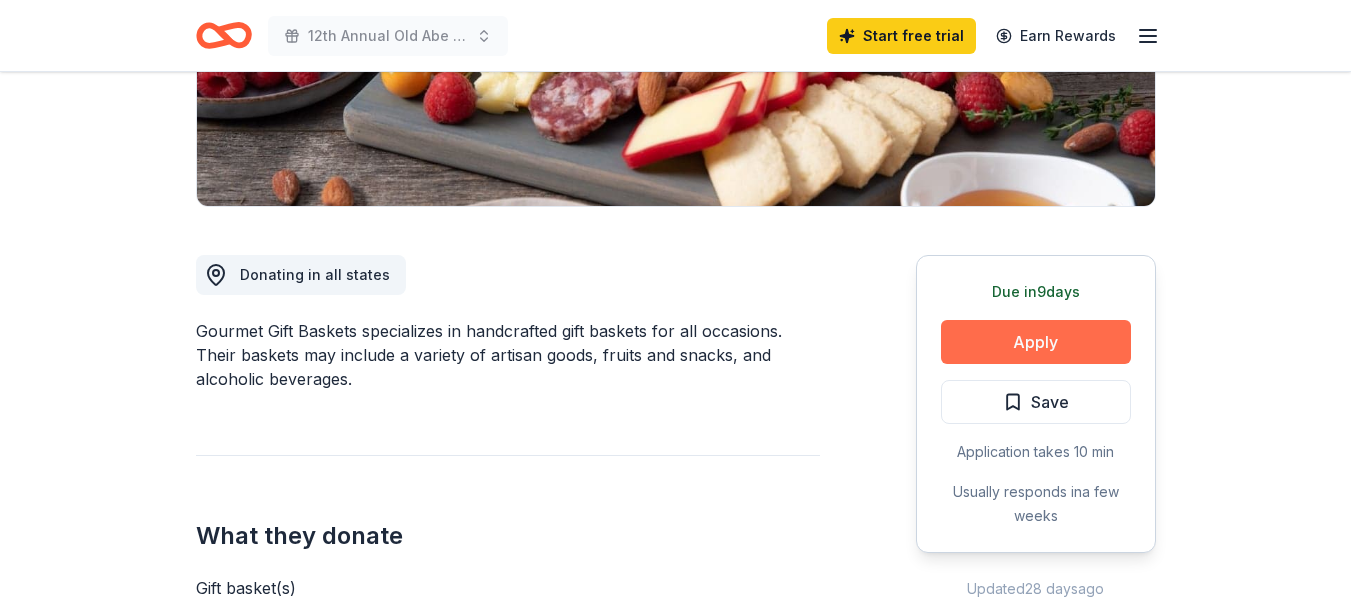 click on "Apply" at bounding box center [1036, 342] 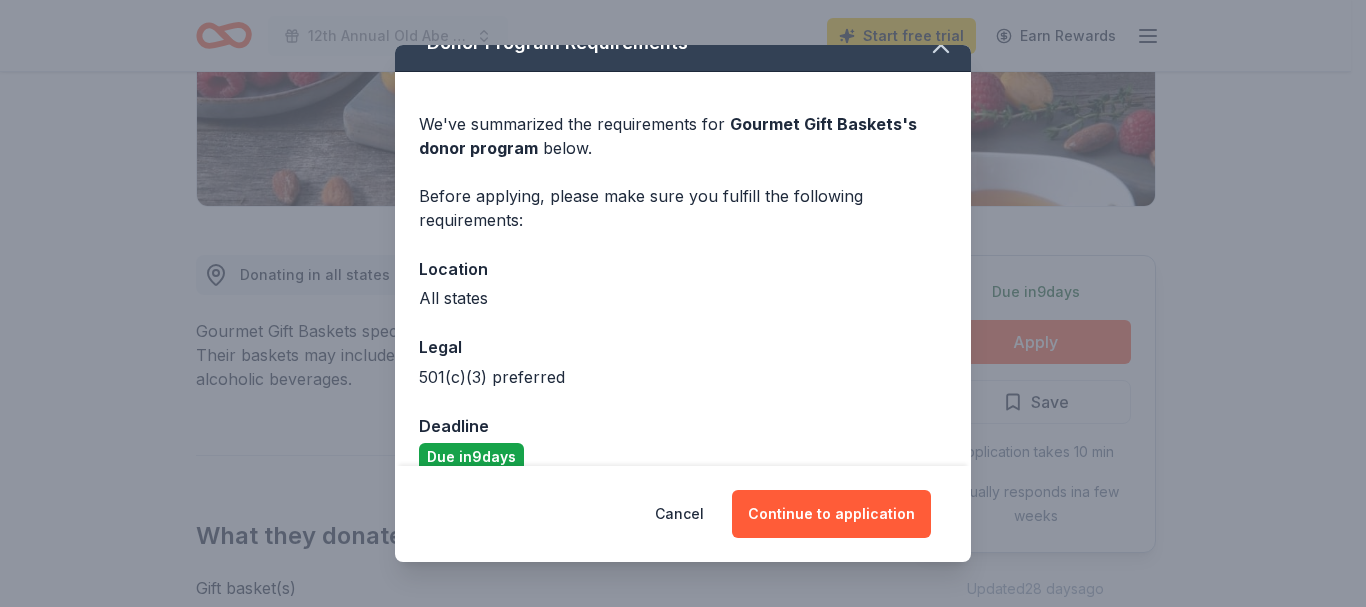 scroll, scrollTop: 58, scrollLeft: 0, axis: vertical 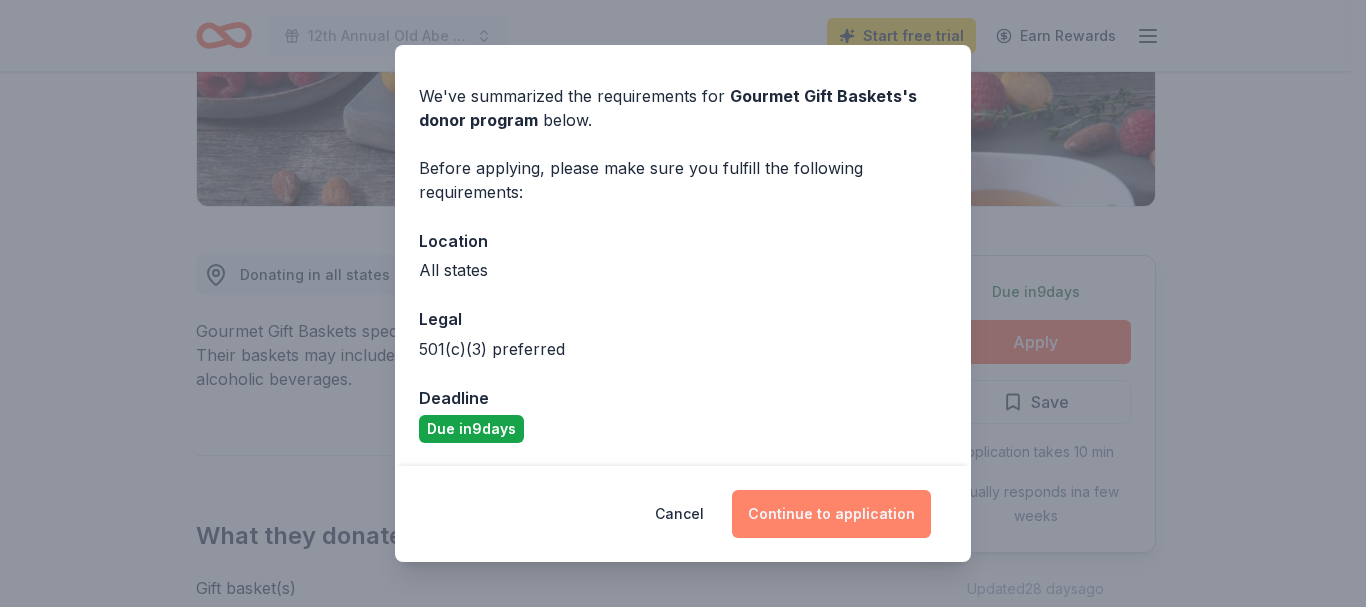 click on "Continue to application" at bounding box center [831, 514] 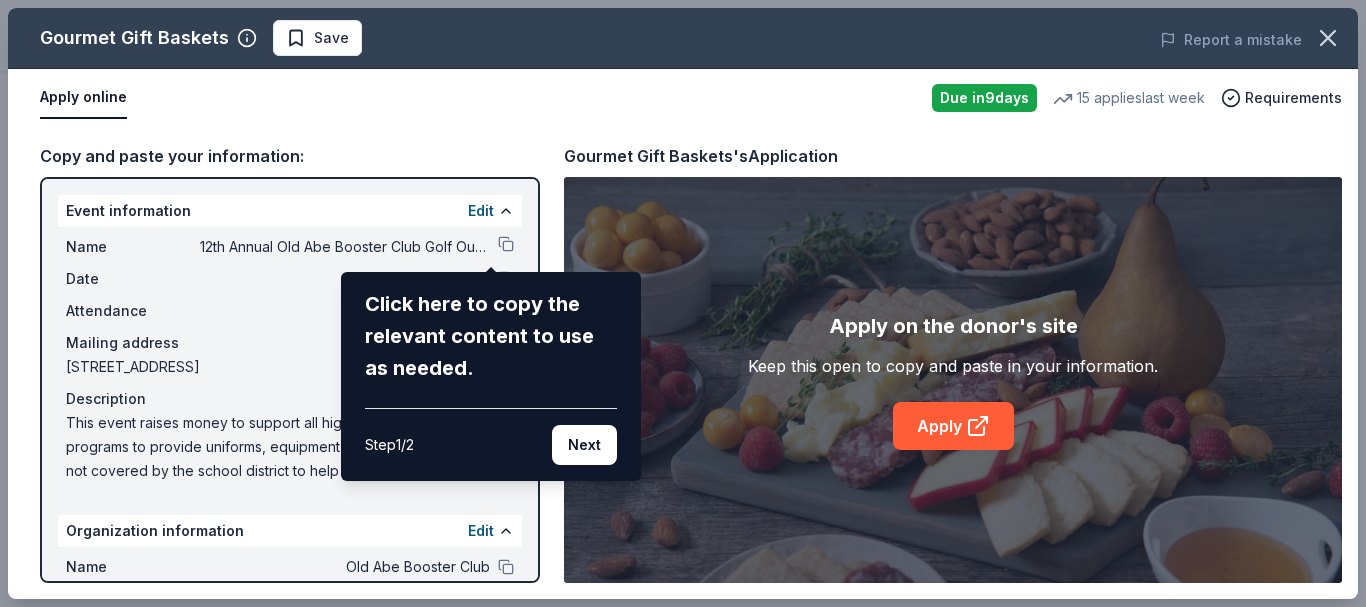 click on "Gourmet Gift Baskets Save Report a mistake Apply online Due in  9  days 15   applies  last week Requirements Copy and paste your information: Event information Edit Name 12th Annual Old Abe Booster Club Golf Outing Click here to copy the relevant content to use as needed. Step  1 / 2 Next Date 07/25/25 Attendance 120 Mailing address 2020 Fairfax Street, Eau Claire, WI 54701 Description This event raises money to support all high school athletic programs to provide uniforms, equipment and assistance that is not covered by the school district to help alleviate the financial obligation of athletes and their families. Organization information Edit Name Old Abe Booster Club Website oldabeboosterclub.org EIN 39-1712262 Mission statement Old Abe Booster Club is a nonprofit religious or spiritual organization. It is based in Eau Claire, WI. It received its nonprofit status in 1991. Gourmet Gift Baskets's  Application Apply on the donor's site Keep this open to copy and paste in your information. Apply" at bounding box center [683, 303] 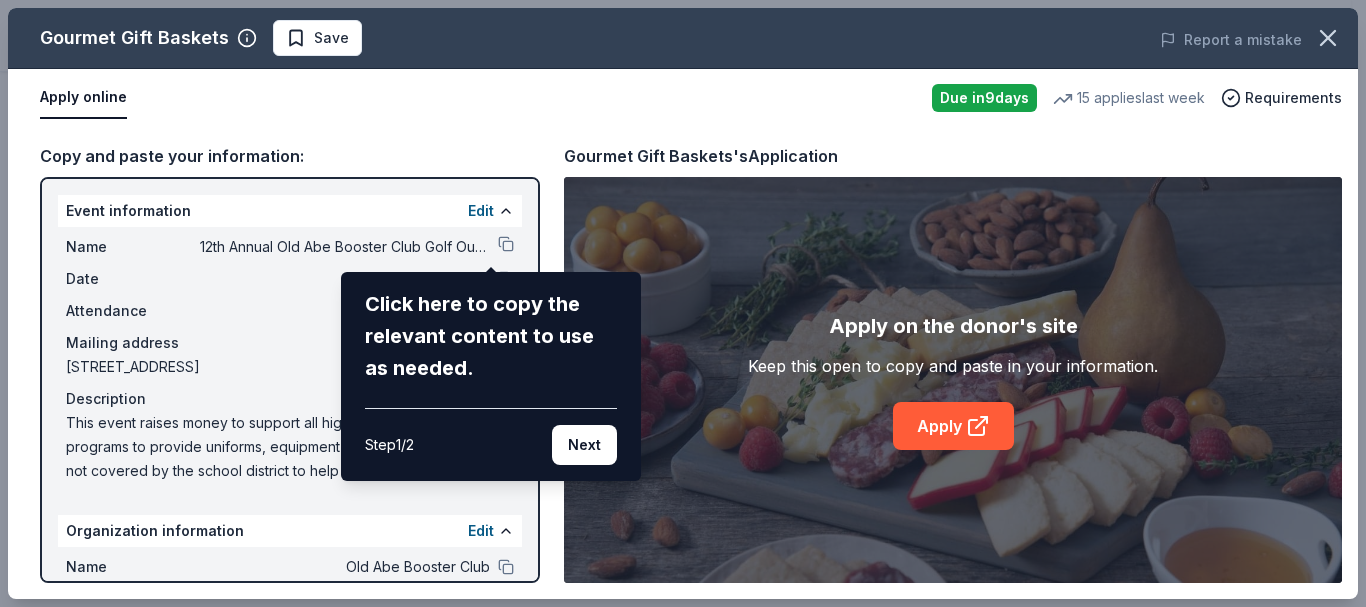 click on "Gourmet Gift Baskets Save Report a mistake Apply online Due in  9  days 15   applies  last week Requirements Copy and paste your information: Event information Edit Name 12th Annual Old Abe Booster Club Golf Outing Click here to copy the relevant content to use as needed. Step  1 / 2 Next Date 07/25/25 Attendance 120 Mailing address 2020 Fairfax Street, Eau Claire, WI 54701 Description This event raises money to support all high school athletic programs to provide uniforms, equipment and assistance that is not covered by the school district to help alleviate the financial obligation of athletes and their families. Organization information Edit Name Old Abe Booster Club Website oldabeboosterclub.org EIN 39-1712262 Mission statement Old Abe Booster Club is a nonprofit religious or spiritual organization. It is based in Eau Claire, WI. It received its nonprofit status in 1991. Gourmet Gift Baskets's  Application Apply on the donor's site Keep this open to copy and paste in your information. Apply" at bounding box center (683, 303) 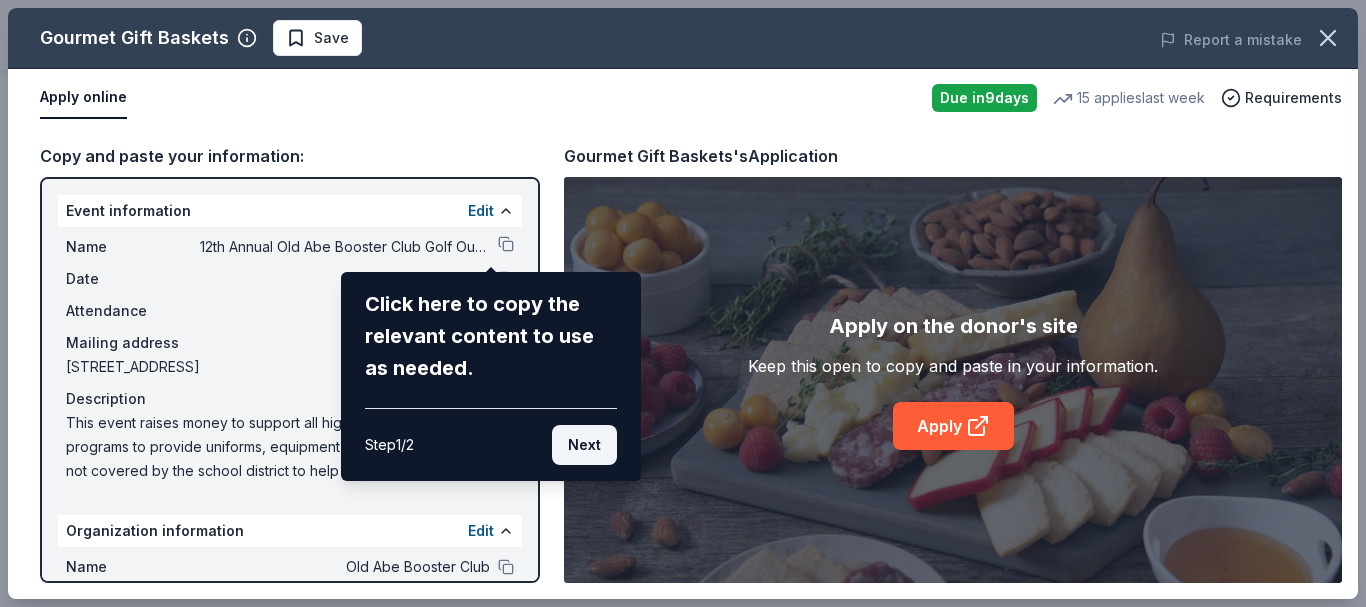 click on "Next" at bounding box center [584, 445] 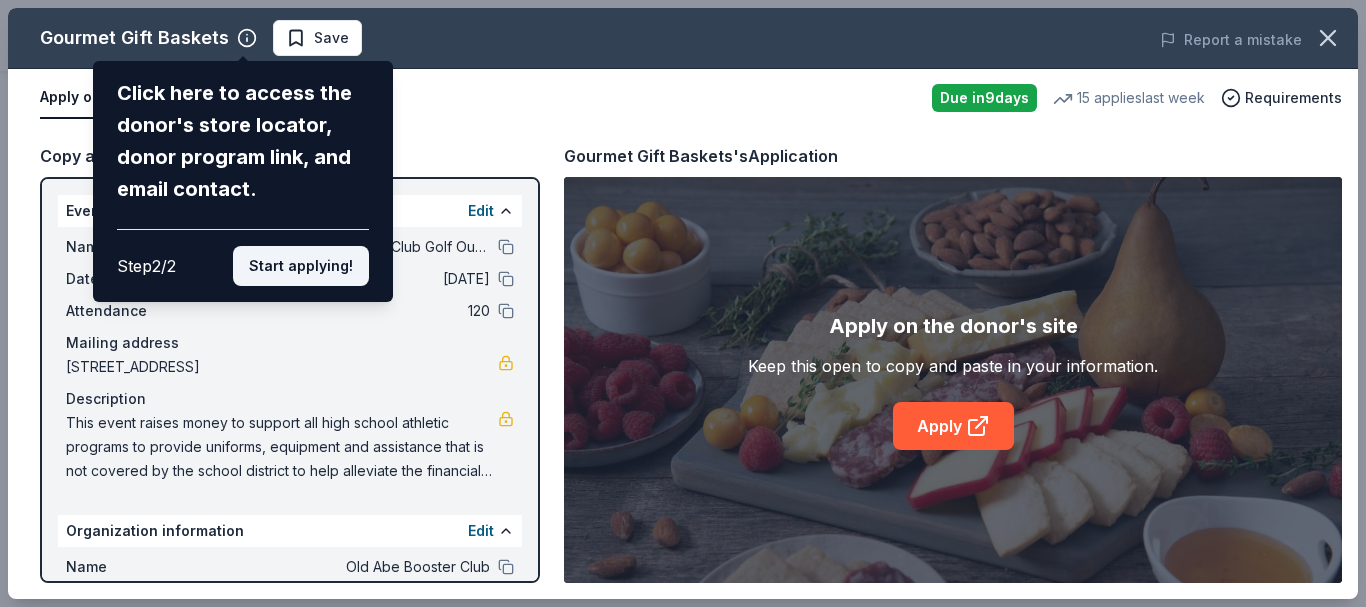 click on "Start applying!" at bounding box center [301, 266] 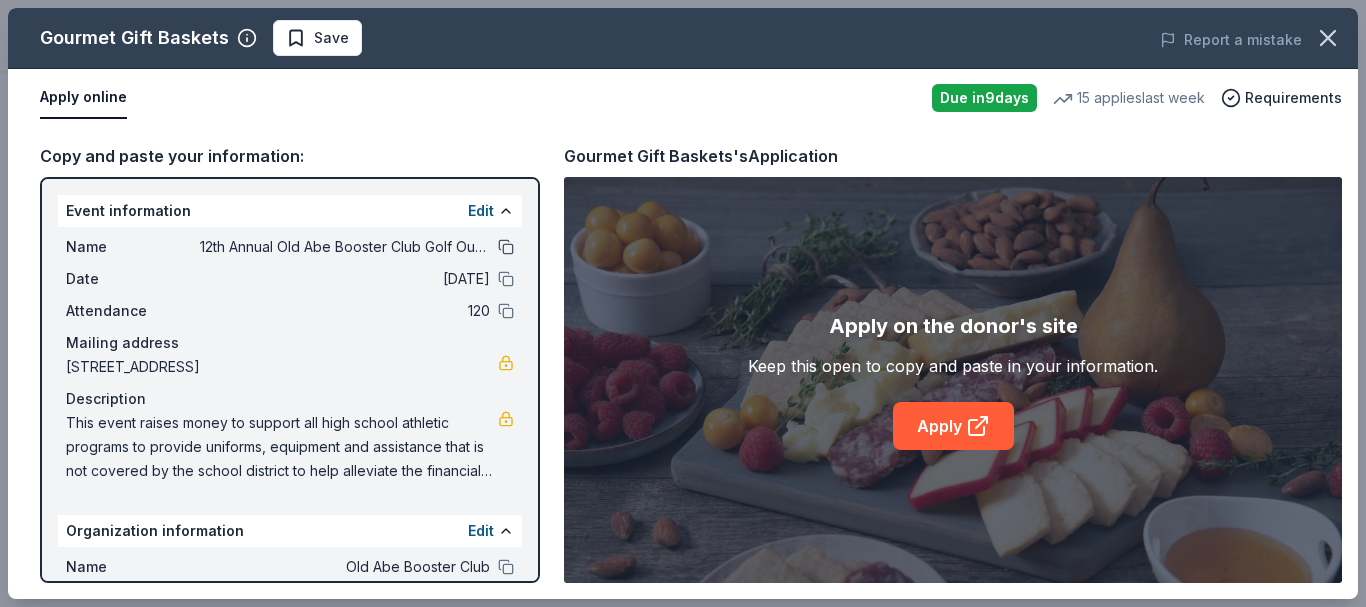 click at bounding box center (506, 247) 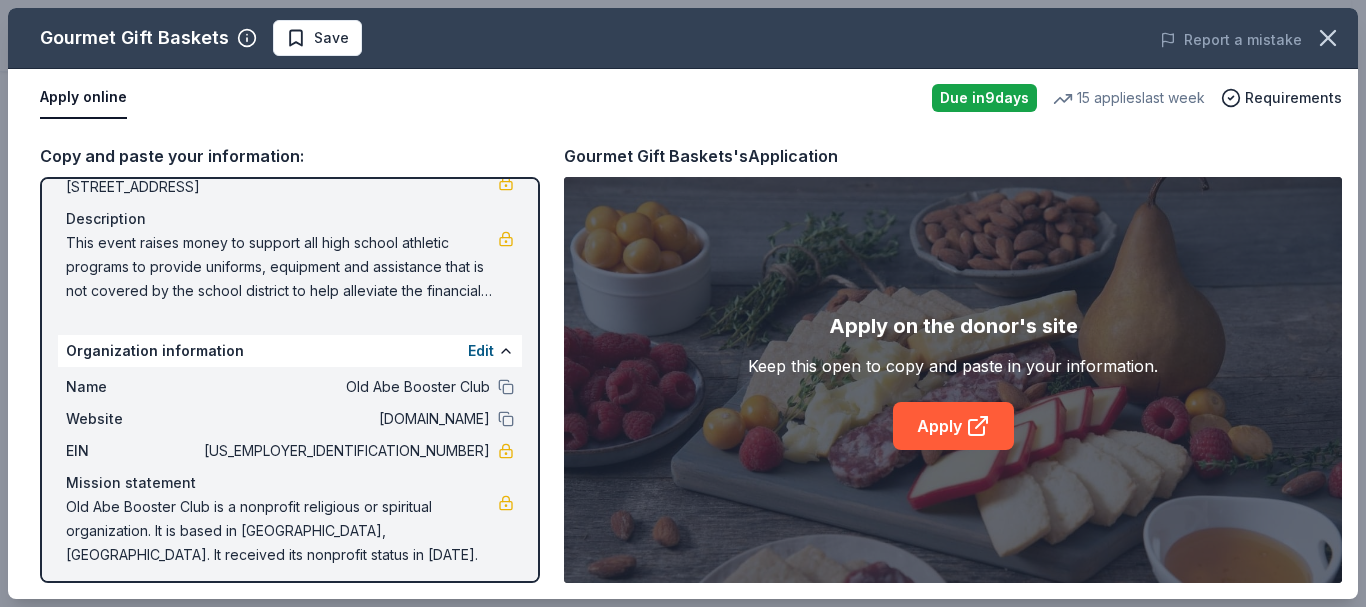 scroll, scrollTop: 190, scrollLeft: 0, axis: vertical 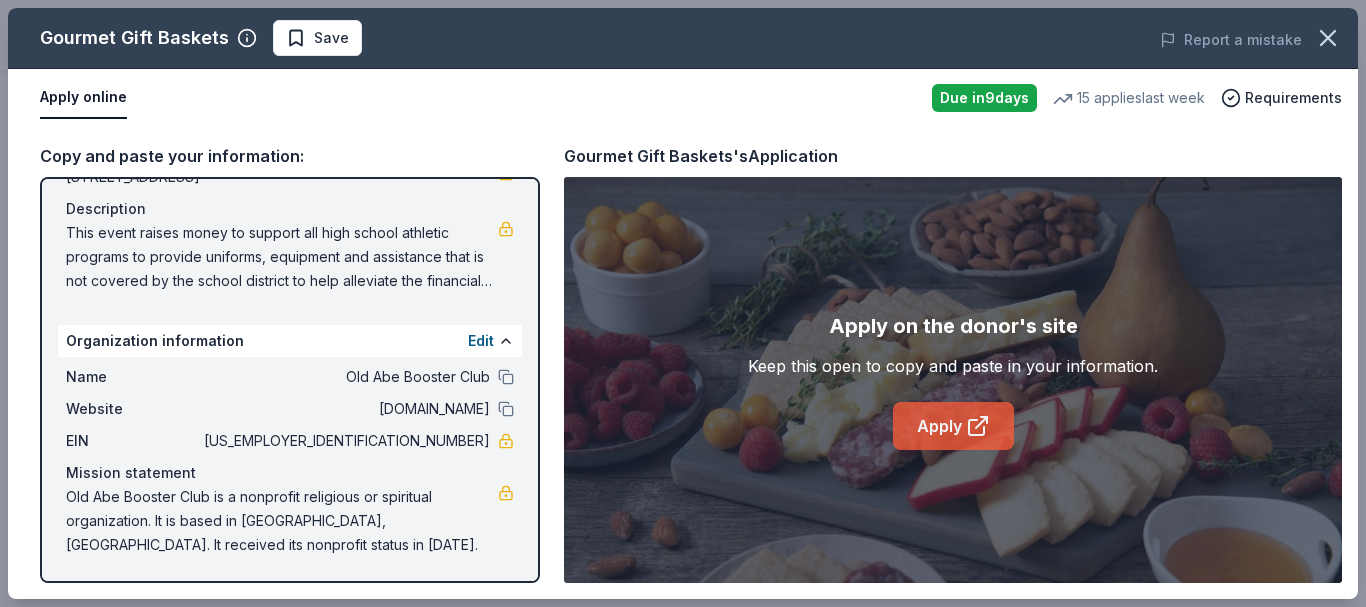 click on "Apply" at bounding box center (953, 426) 